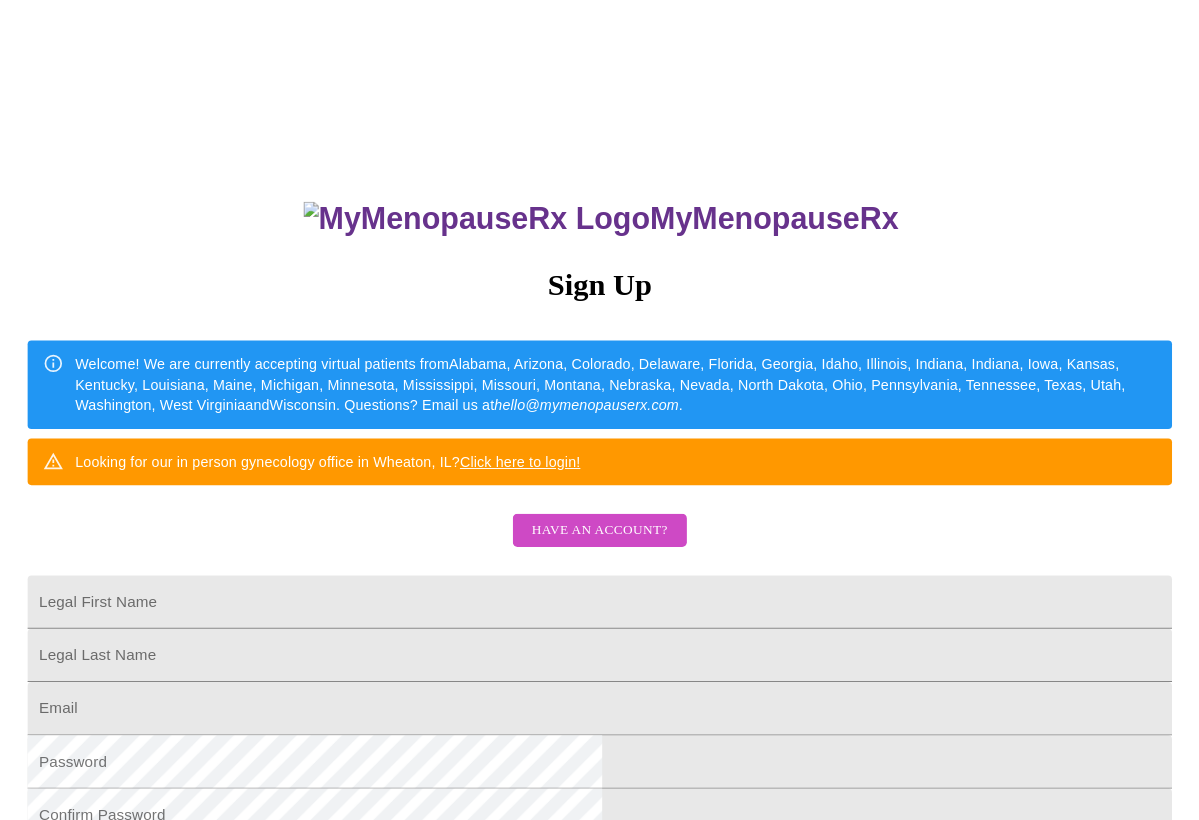 scroll, scrollTop: 0, scrollLeft: 0, axis: both 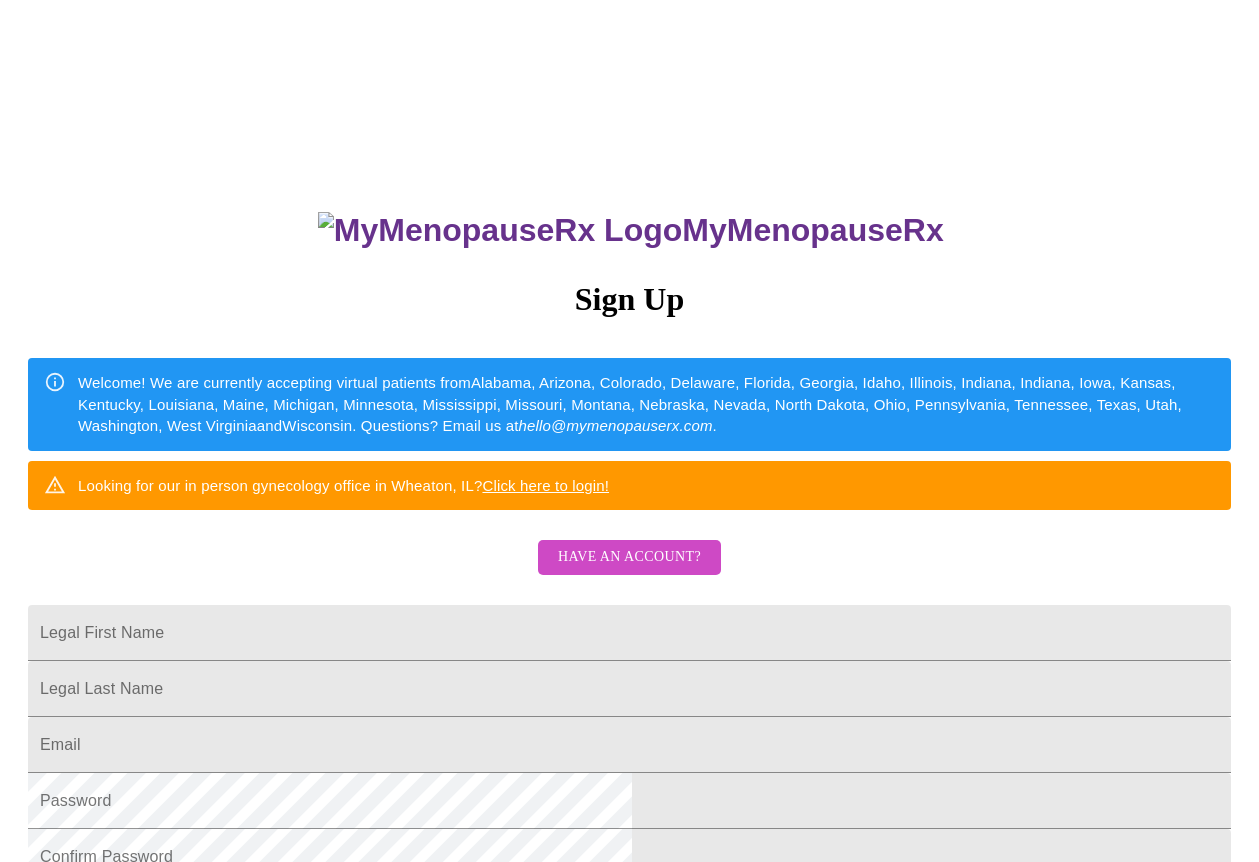 click on "Click here to login!" at bounding box center [545, 485] 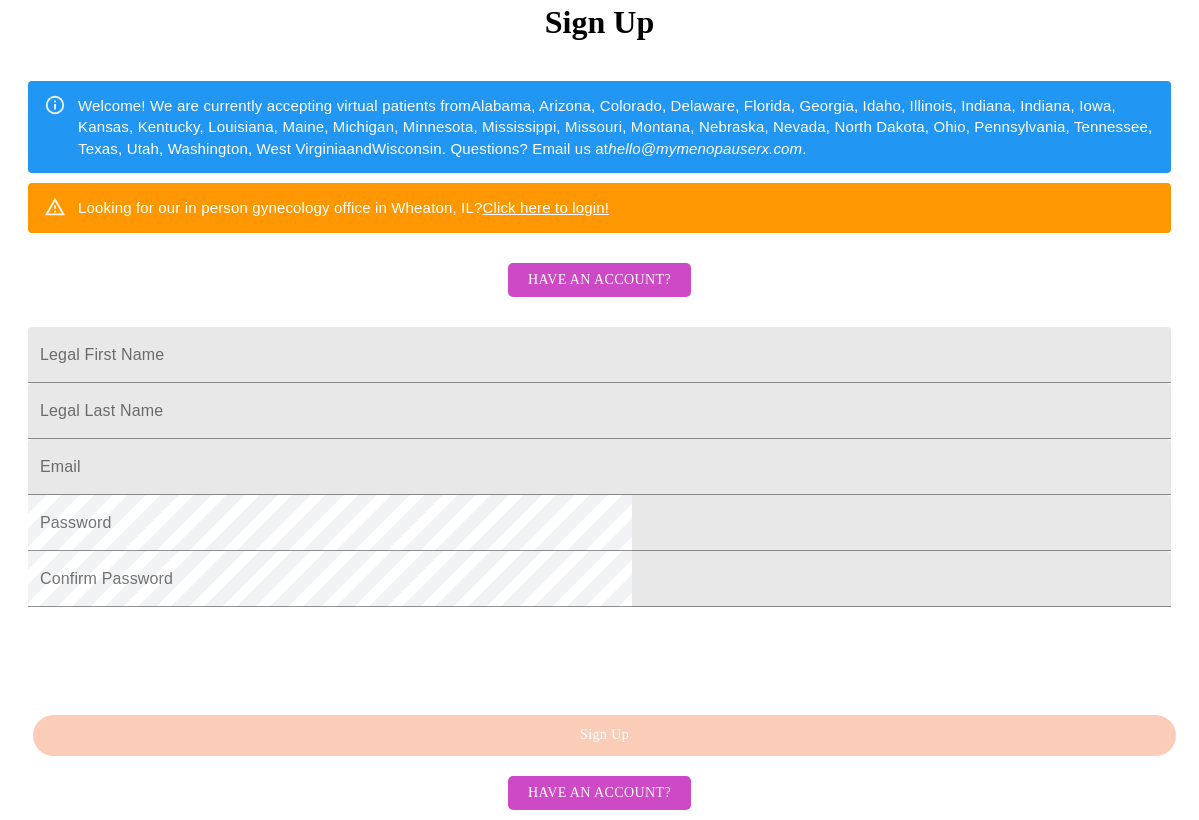 scroll, scrollTop: 419, scrollLeft: 0, axis: vertical 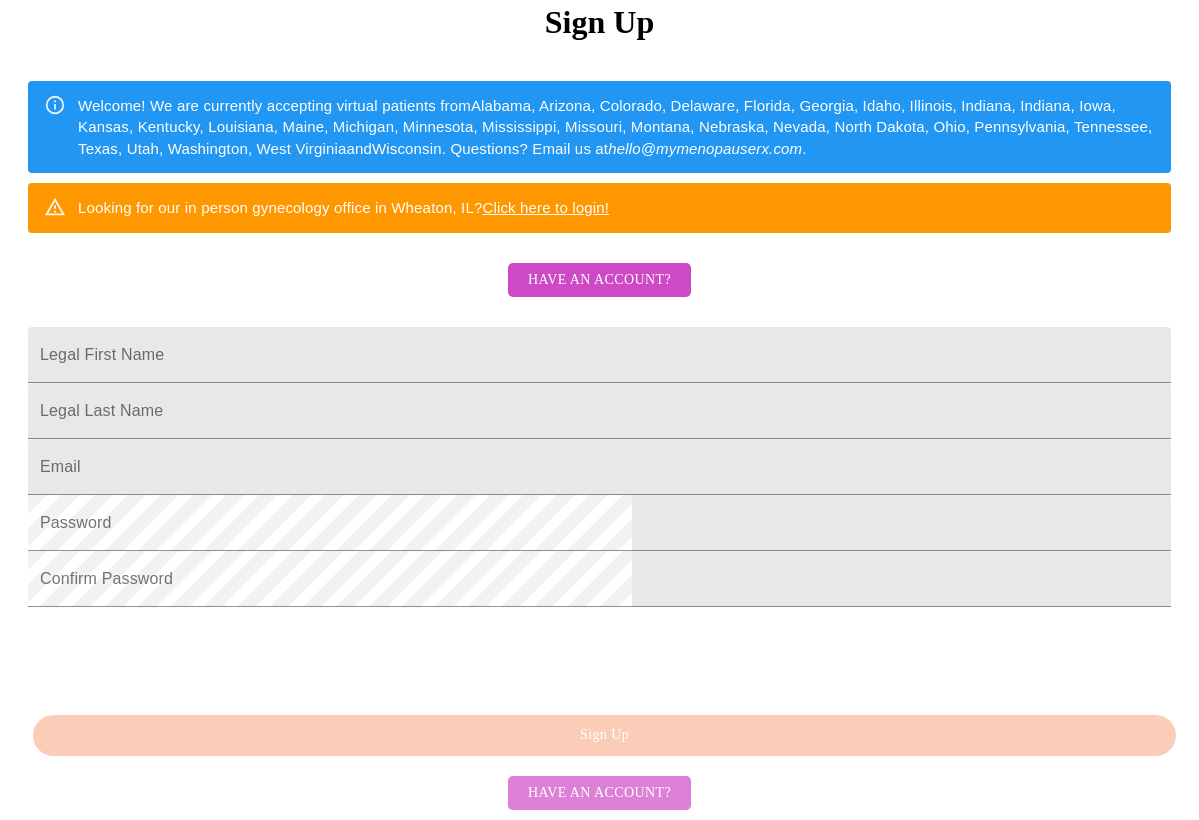 click on "Have an account?" at bounding box center (599, 793) 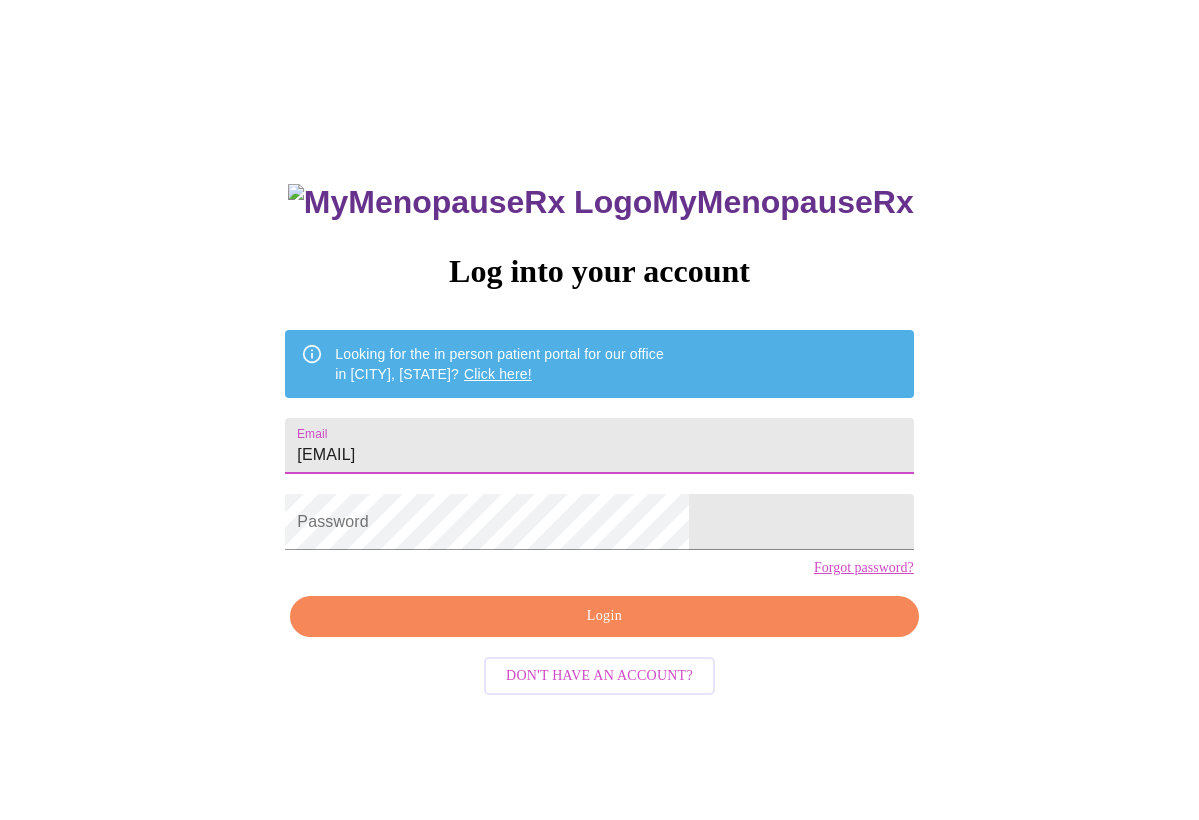 type on "[EMAIL]" 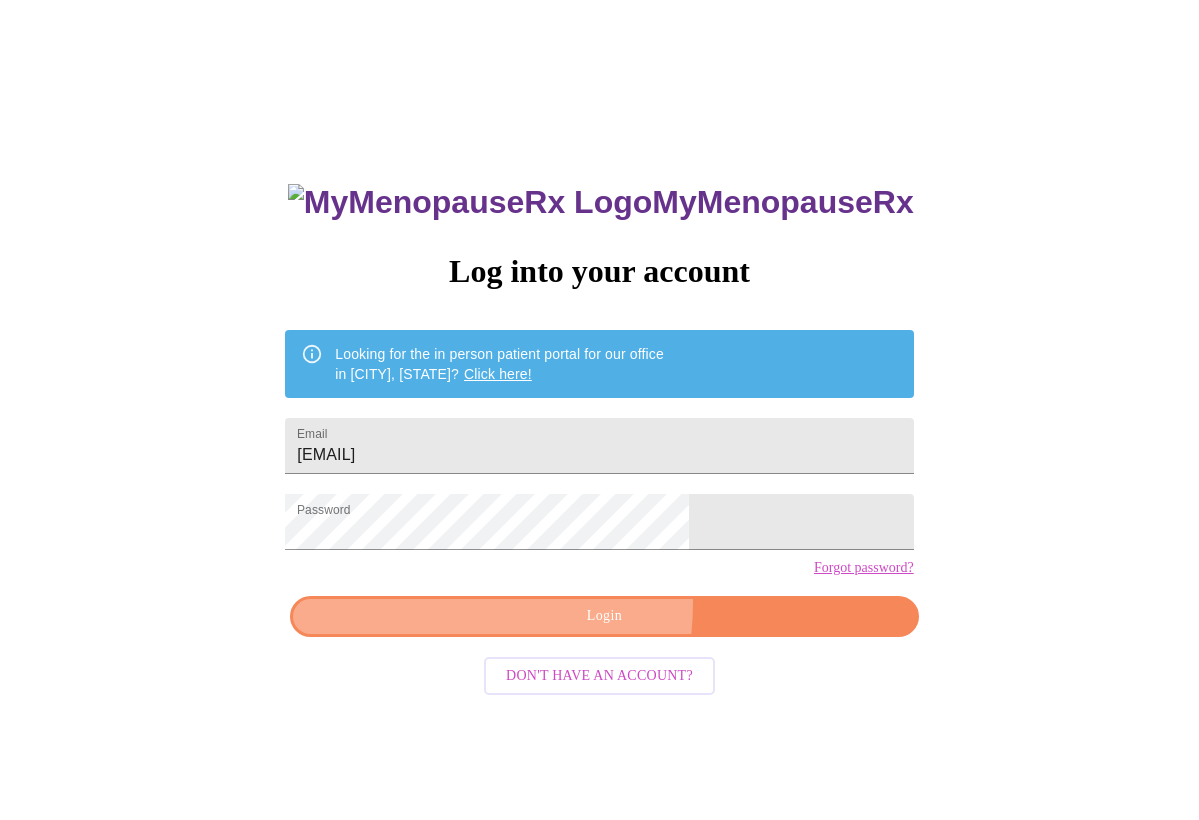 click on "Login" at bounding box center [604, 616] 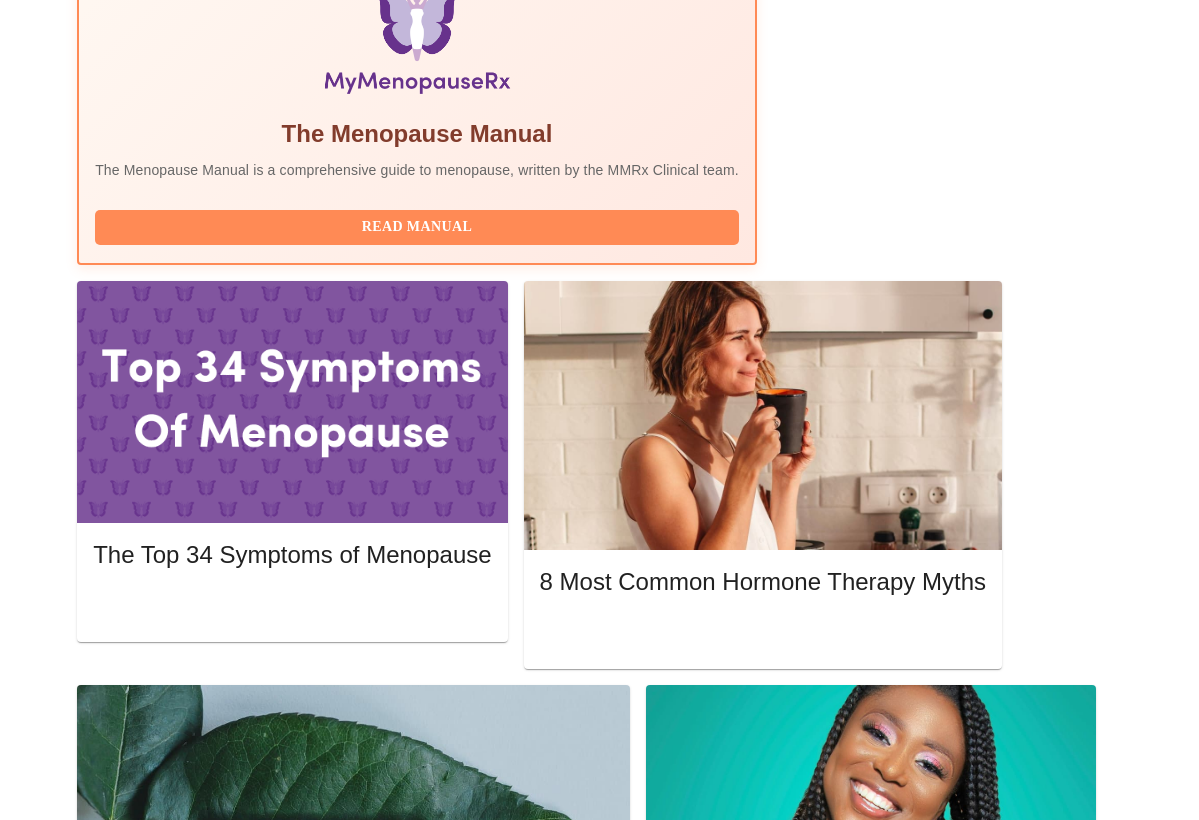 scroll, scrollTop: 719, scrollLeft: 0, axis: vertical 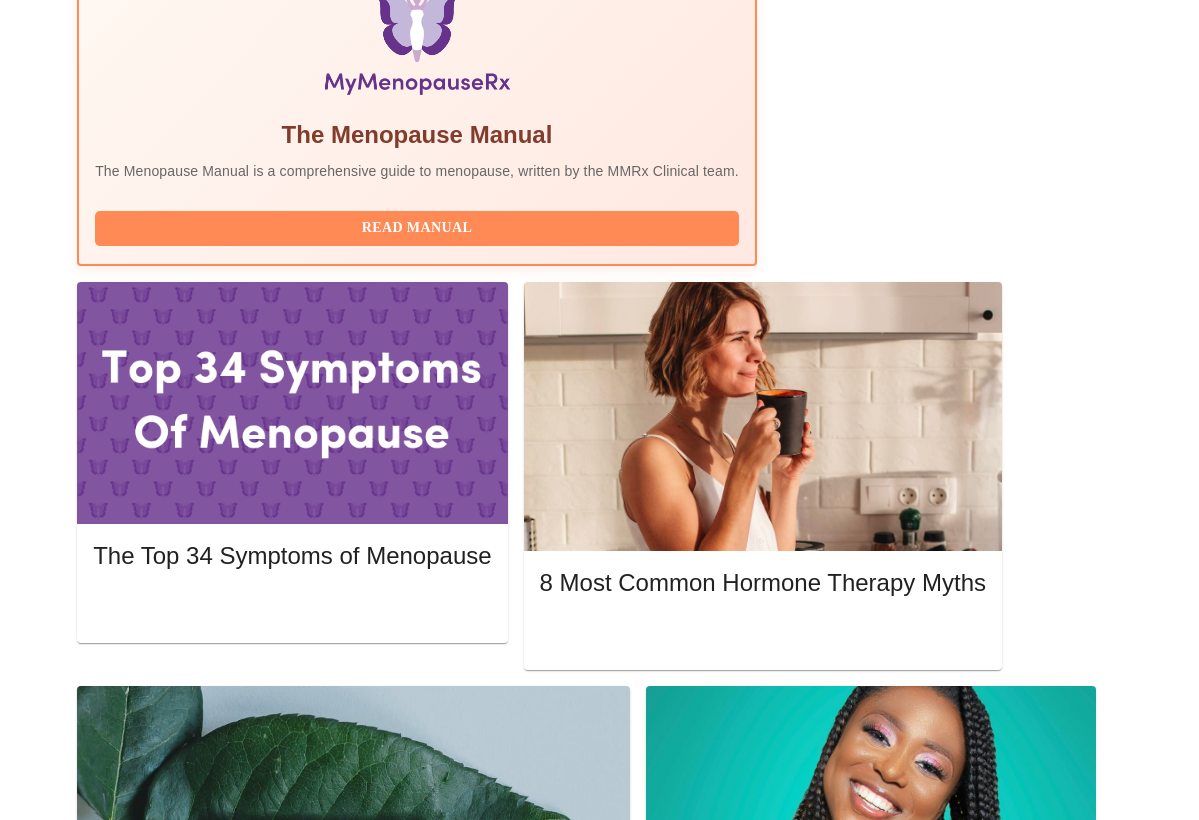 click 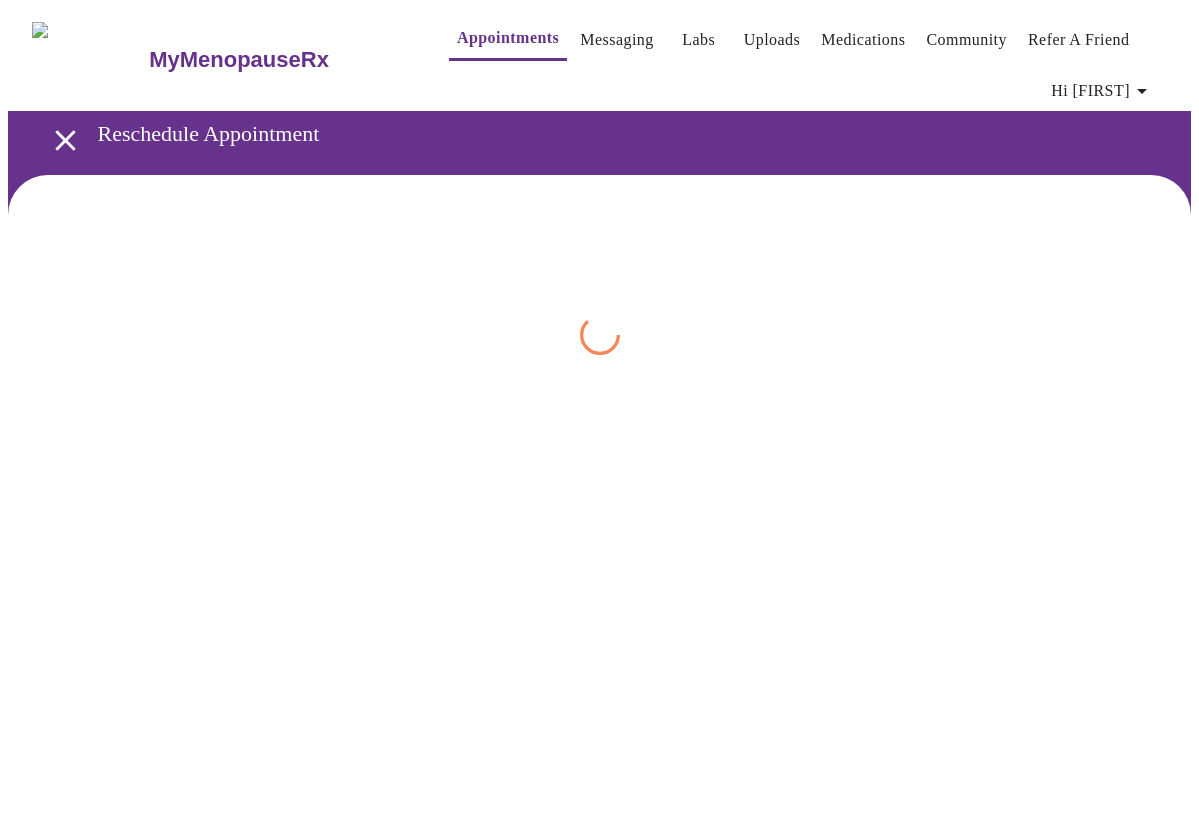 scroll, scrollTop: 0, scrollLeft: 0, axis: both 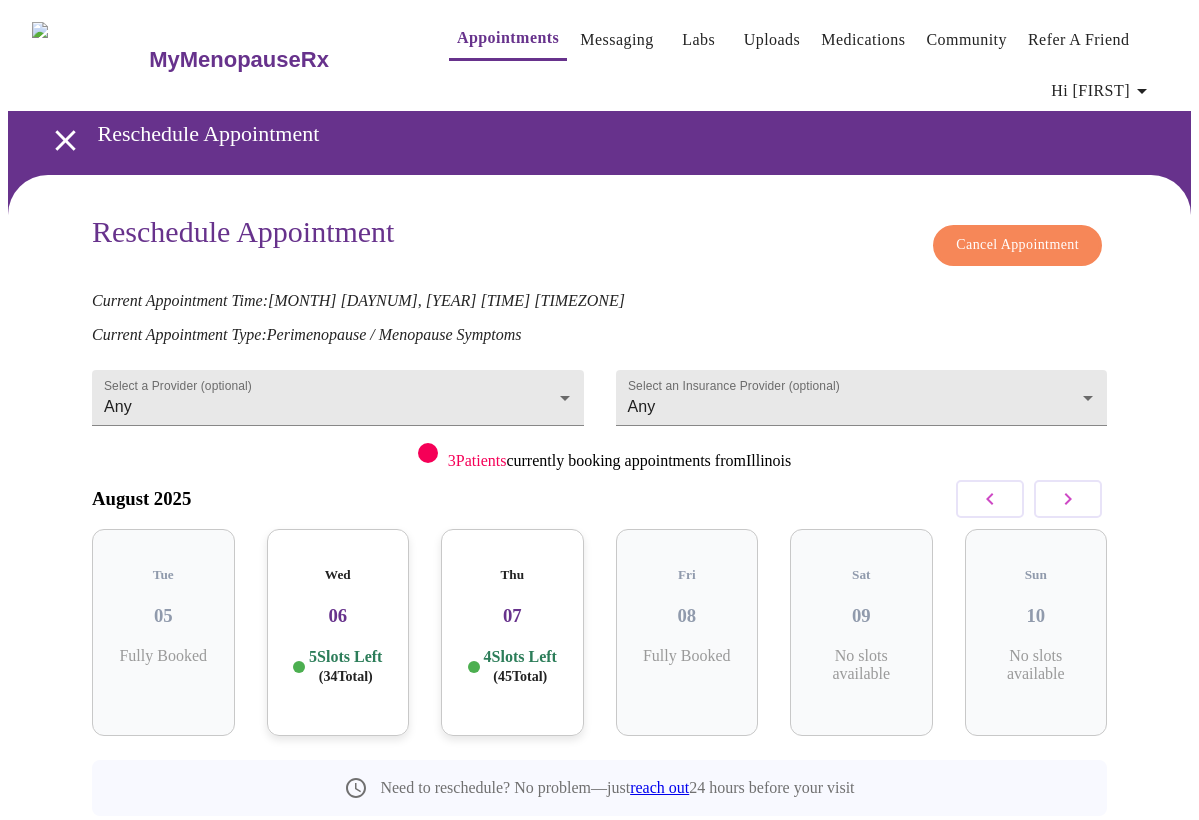 click on "Cancel Appointment" at bounding box center (1017, 245) 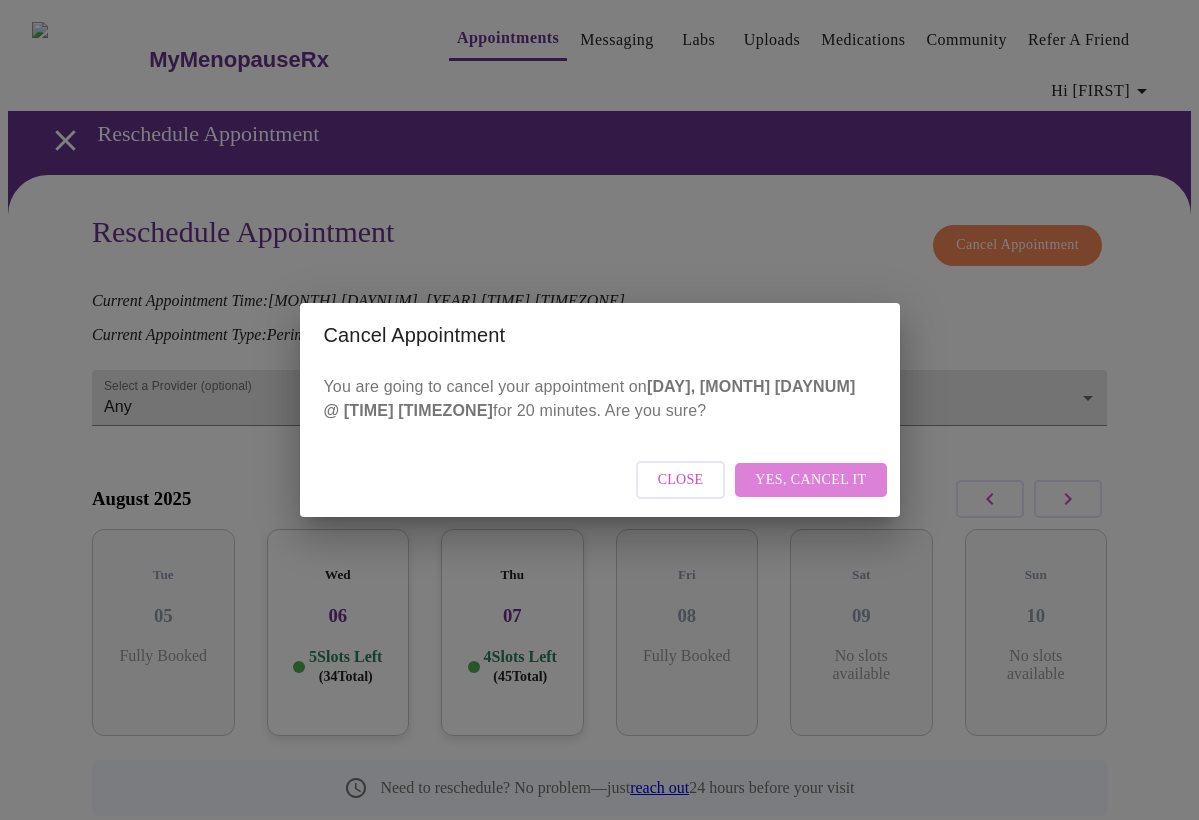 click on "Yes, cancel it" at bounding box center (810, 480) 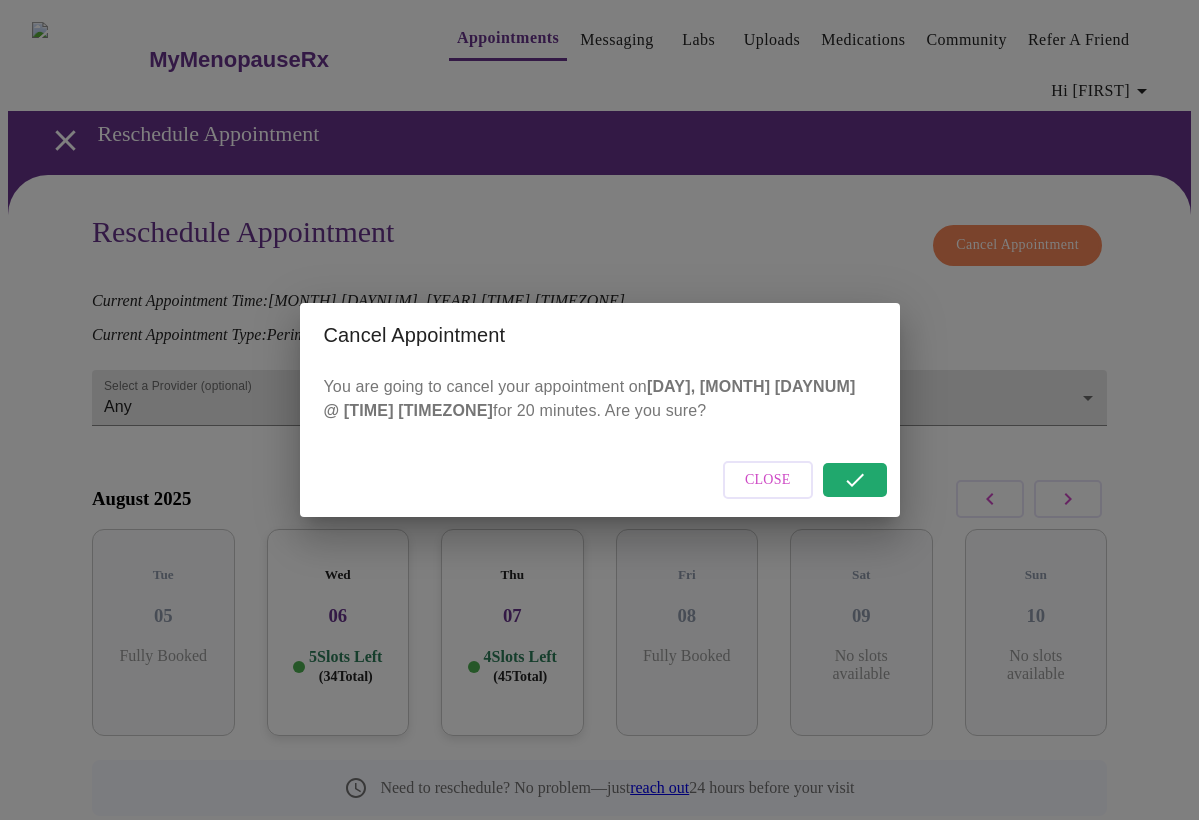 click on "Cancel Appointment You are going to cancel your appointment on  Monday, September 8th @ 7:20 pm  for 20 minutes.  Are you sure? Close" at bounding box center (599, 410) 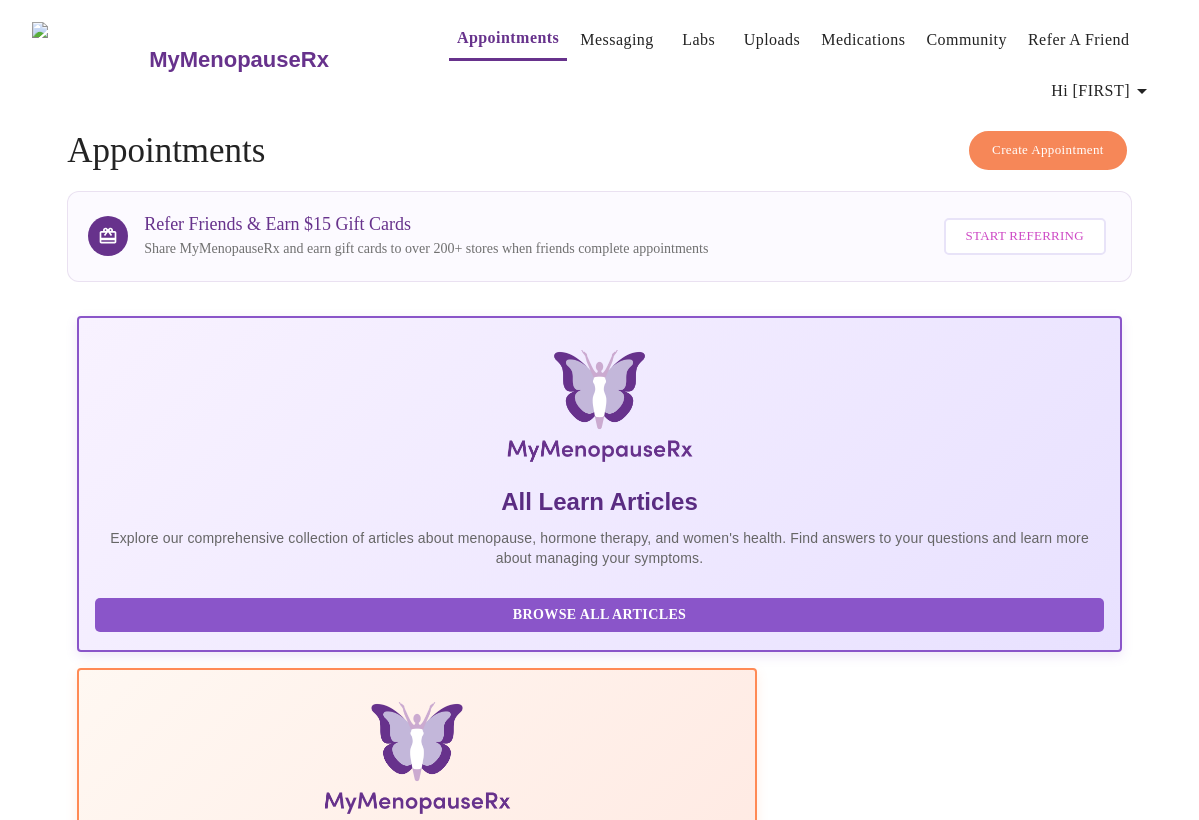 scroll, scrollTop: 0, scrollLeft: 0, axis: both 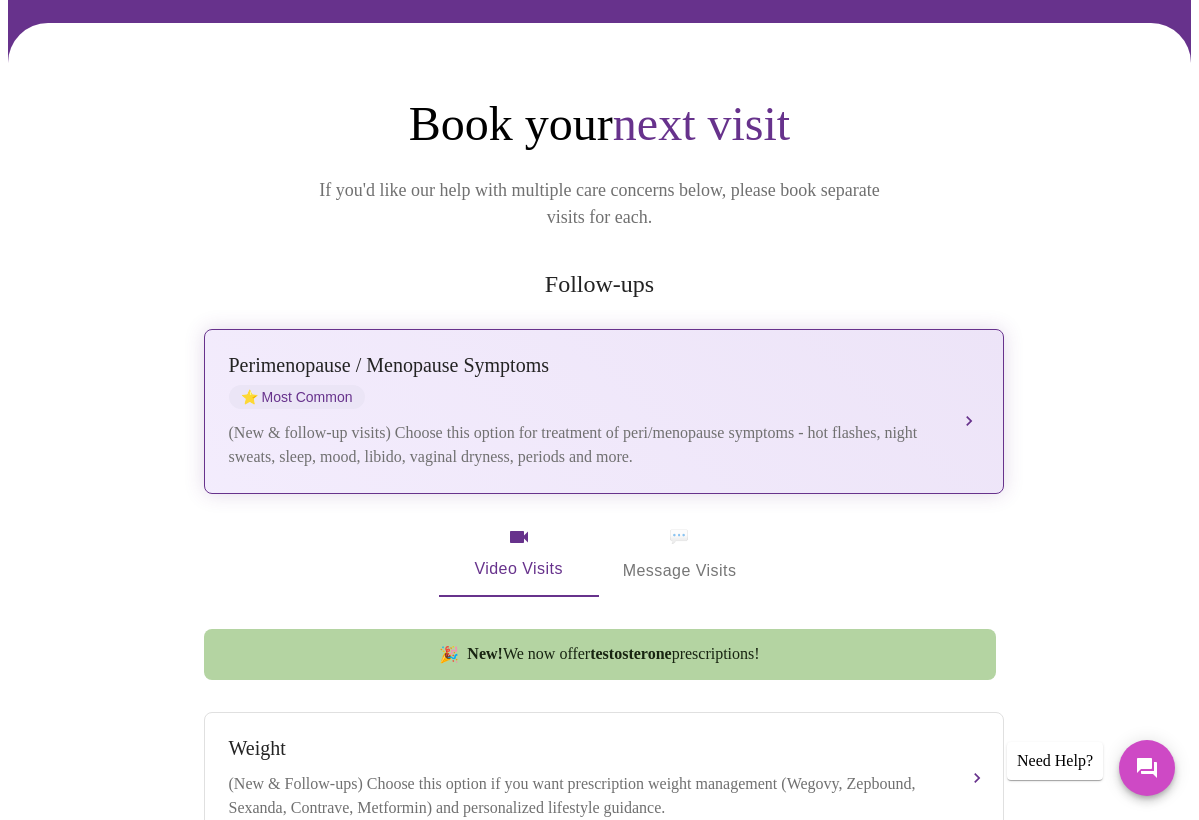click on "Perimenopause / Menopause Symptoms" at bounding box center (584, 365) 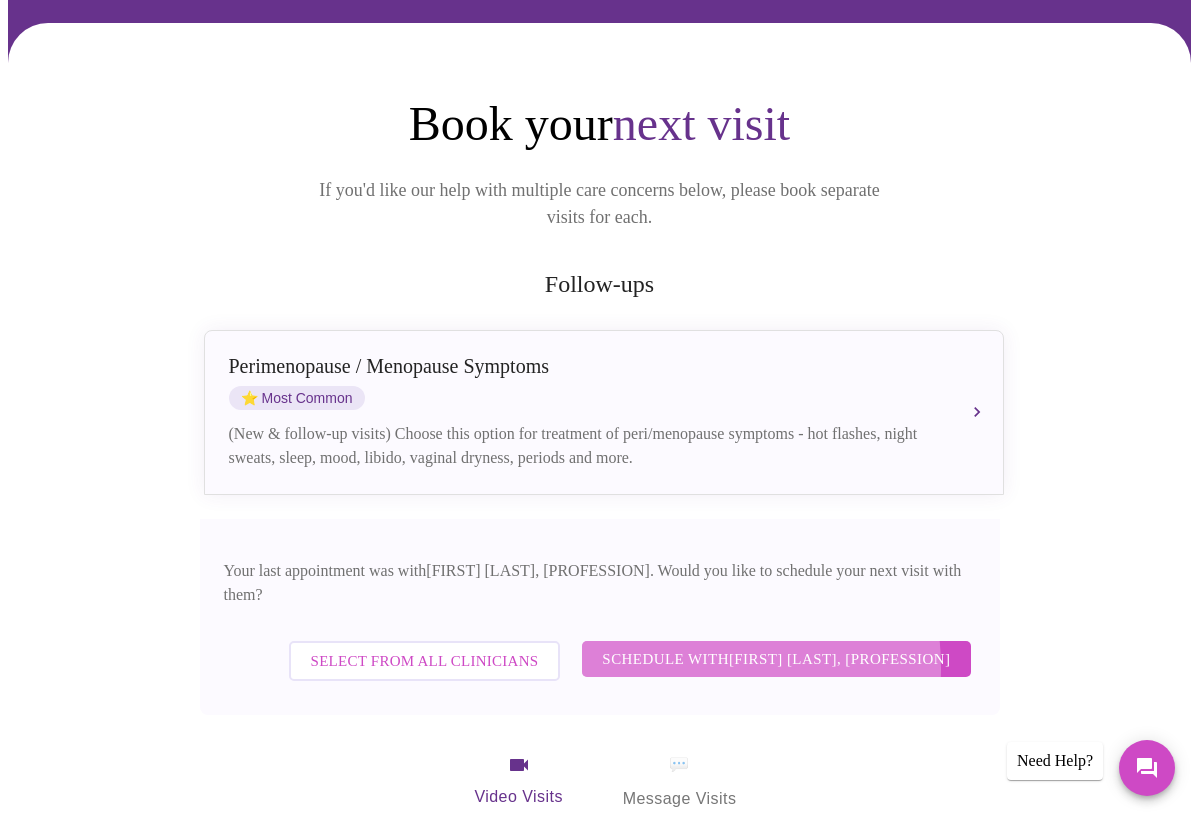 click on "Schedule with  Meghan Matz, WHNP-BC" at bounding box center (776, 659) 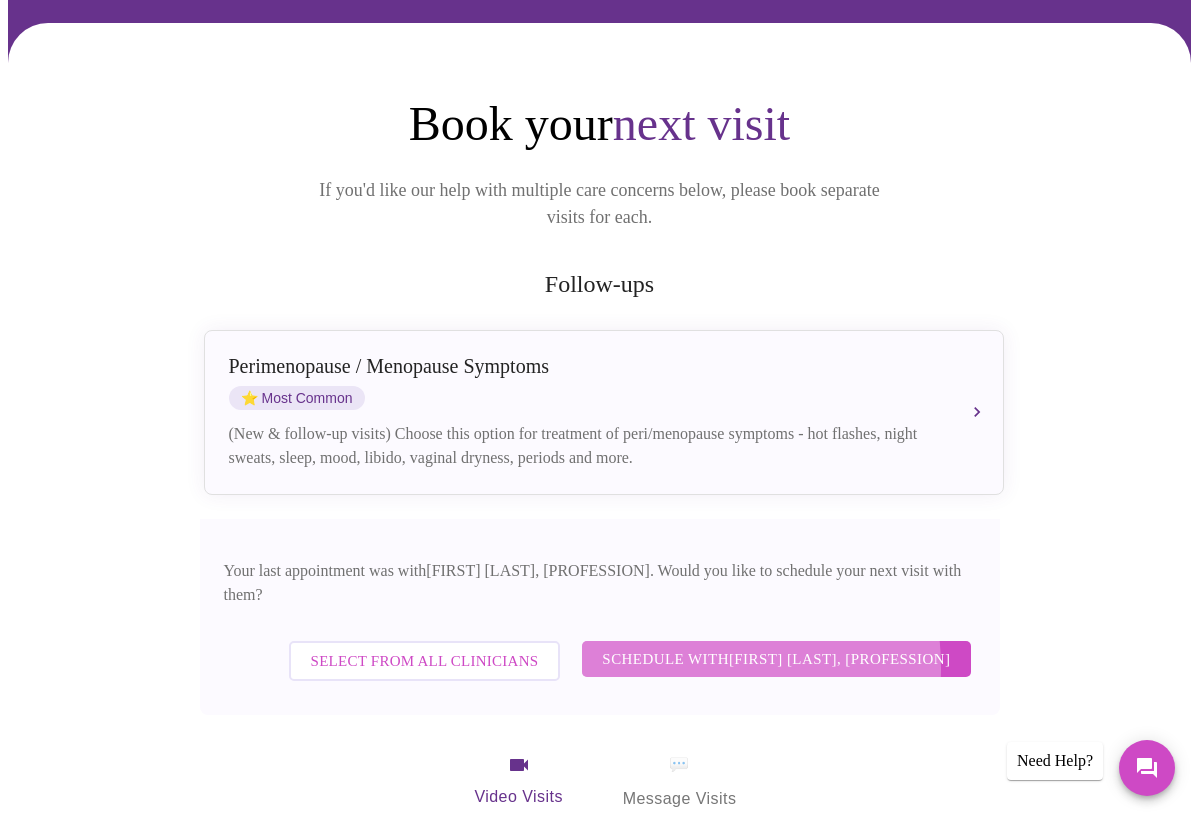 scroll, scrollTop: 0, scrollLeft: 0, axis: both 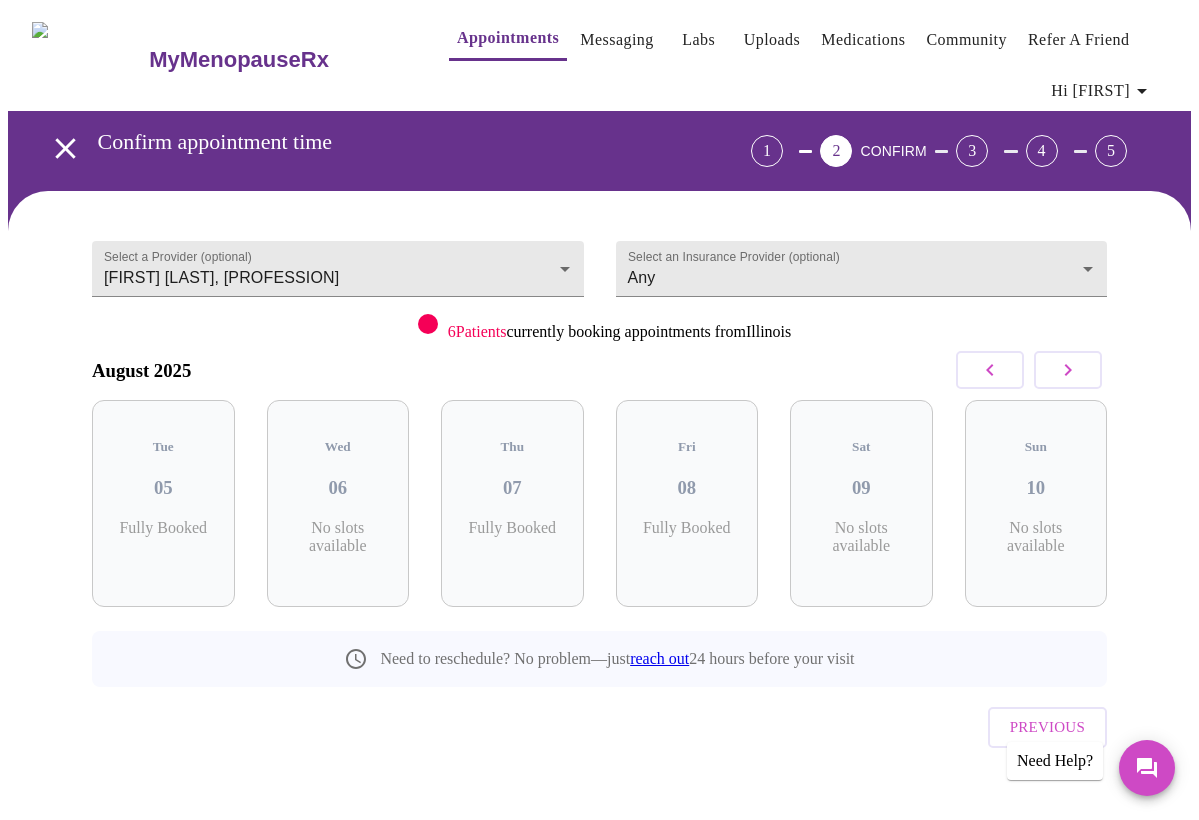 click 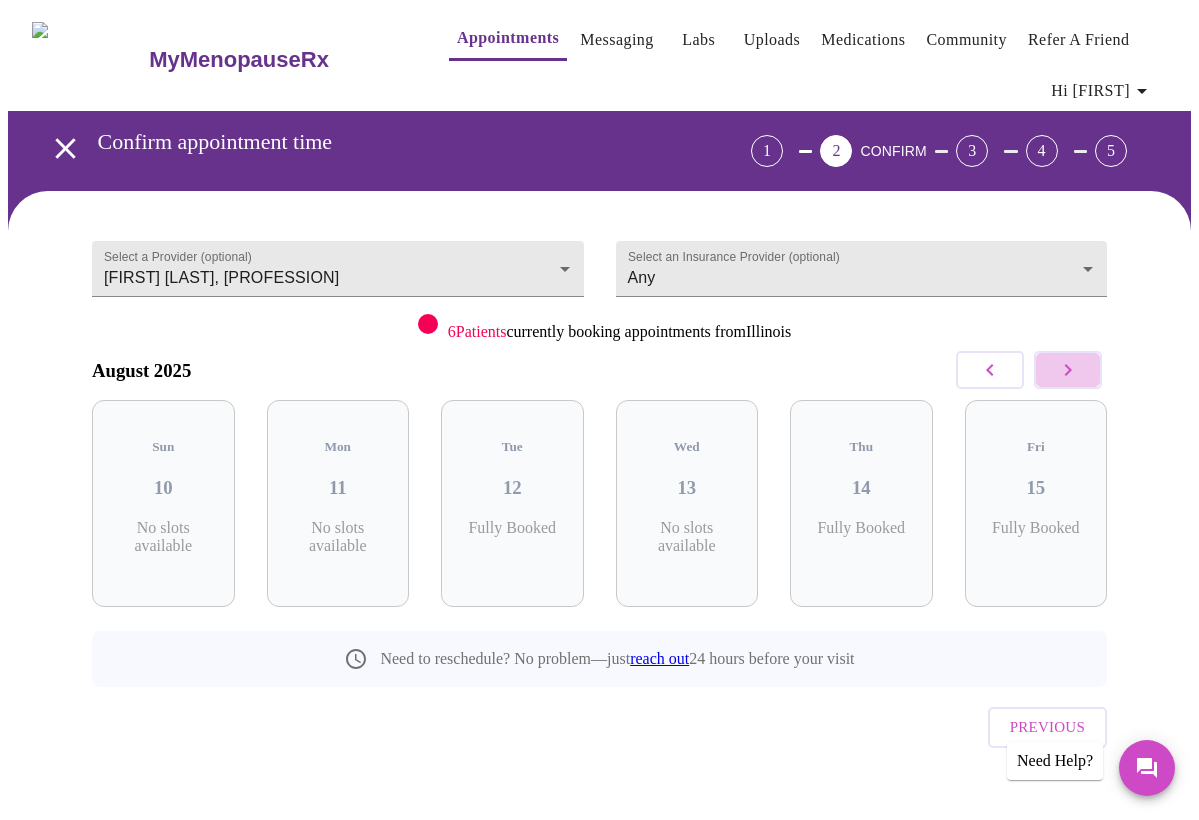 click 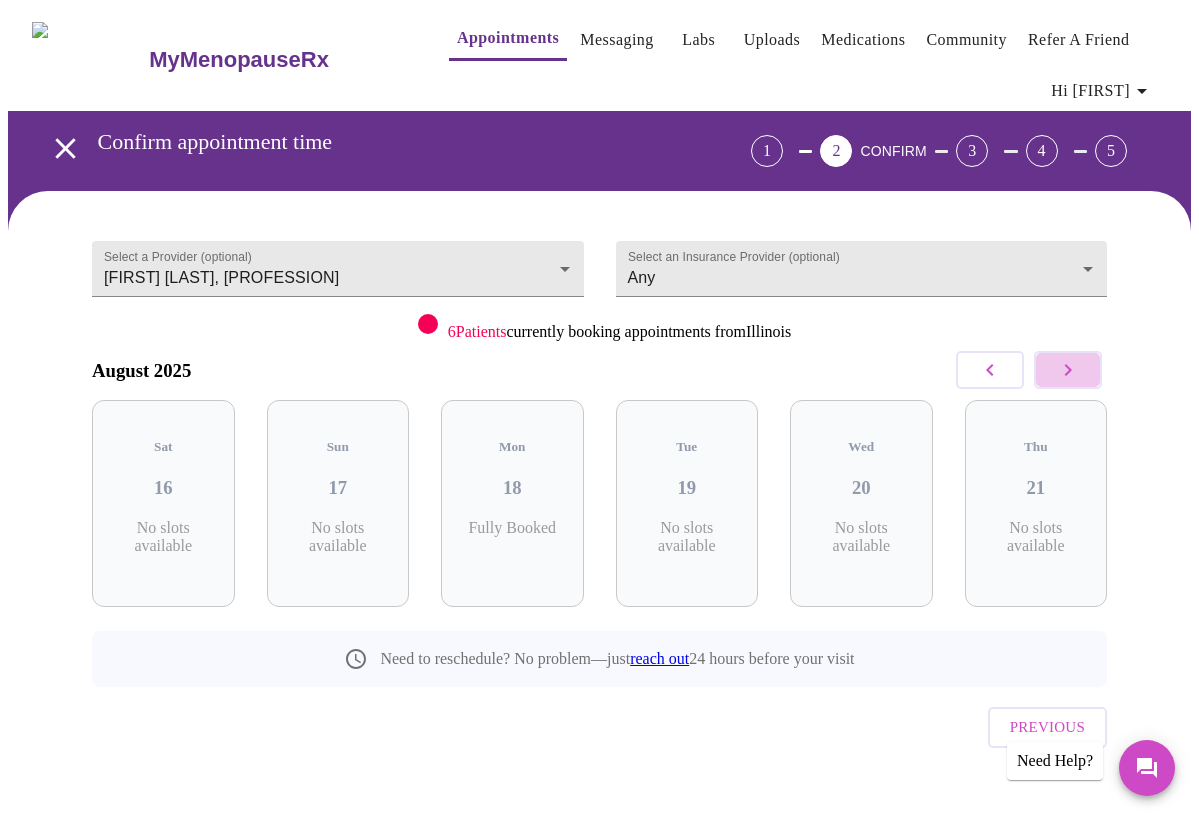 click 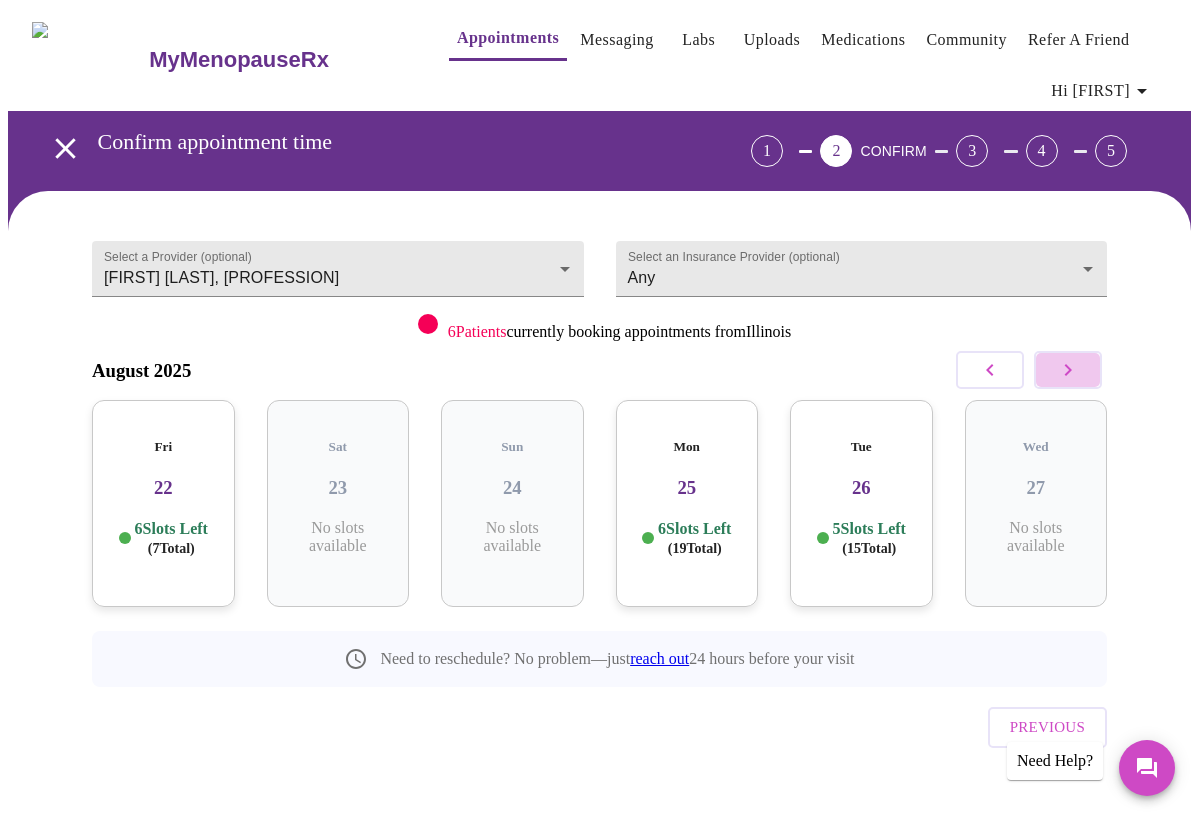 click 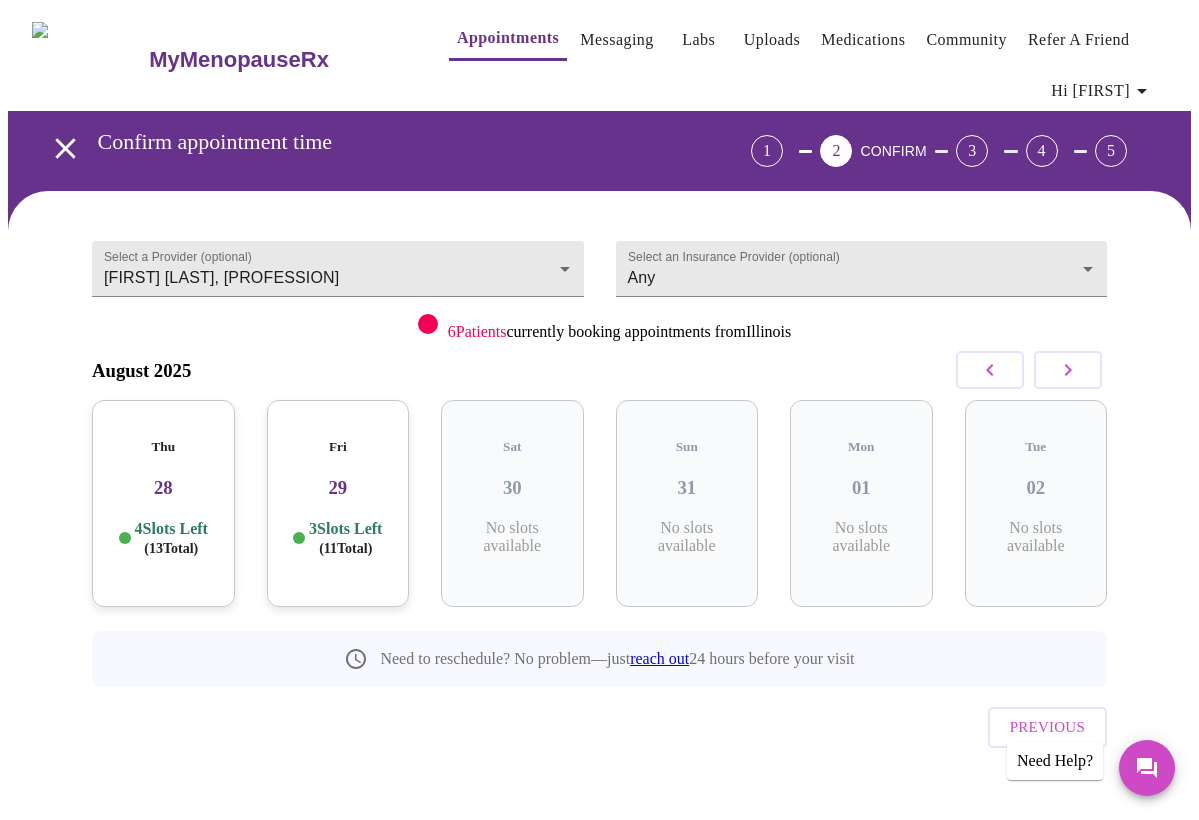 click 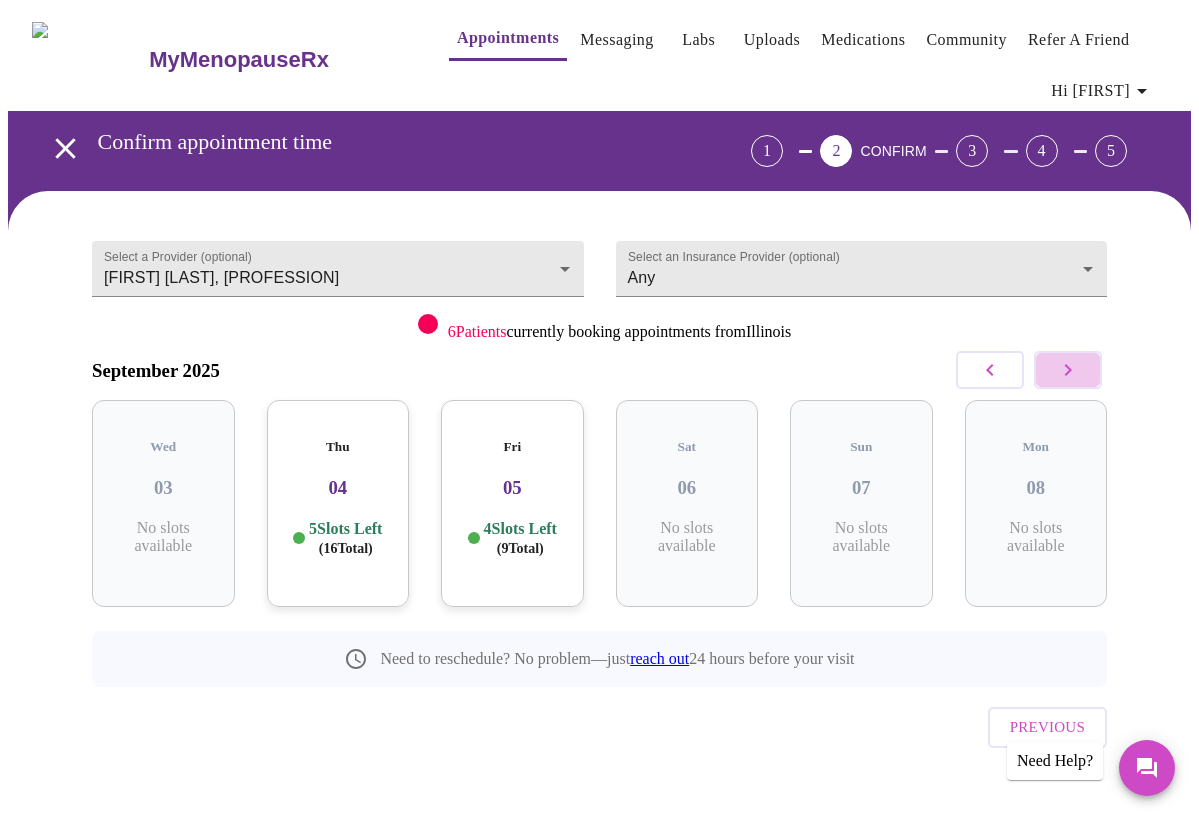 click 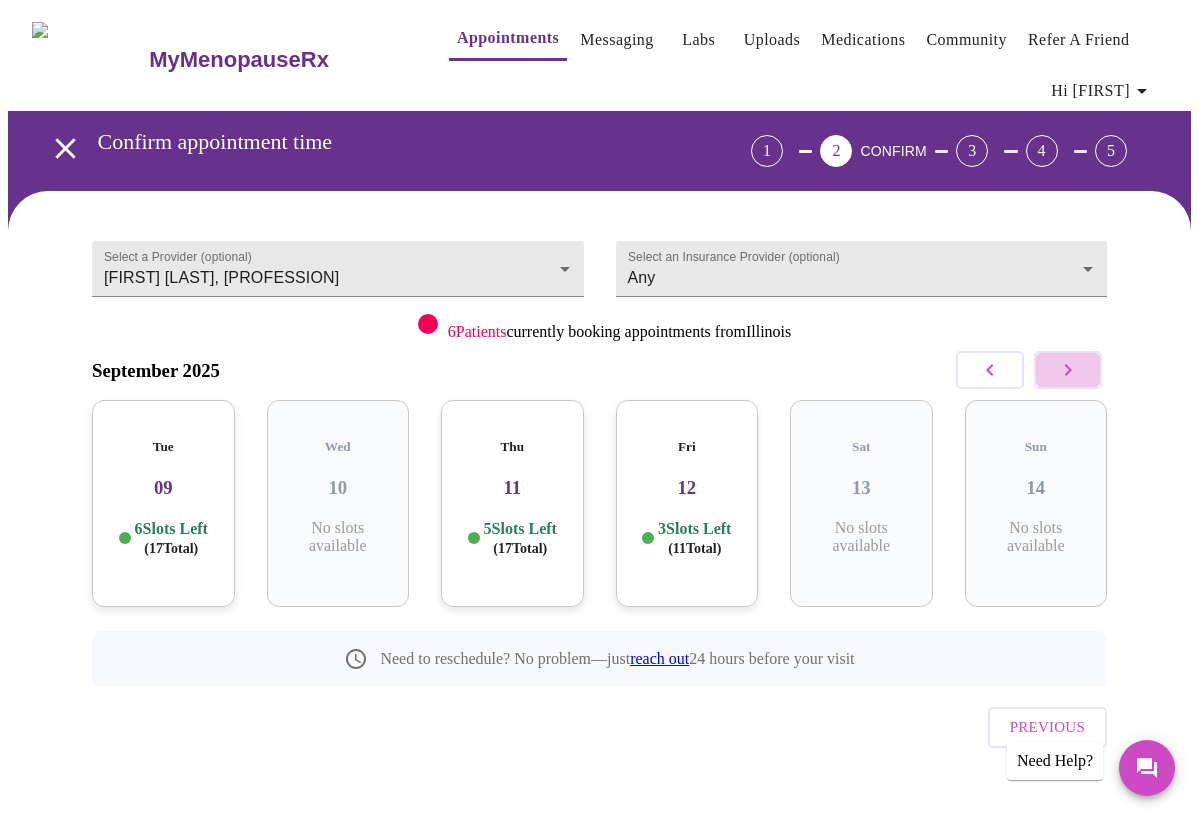 click 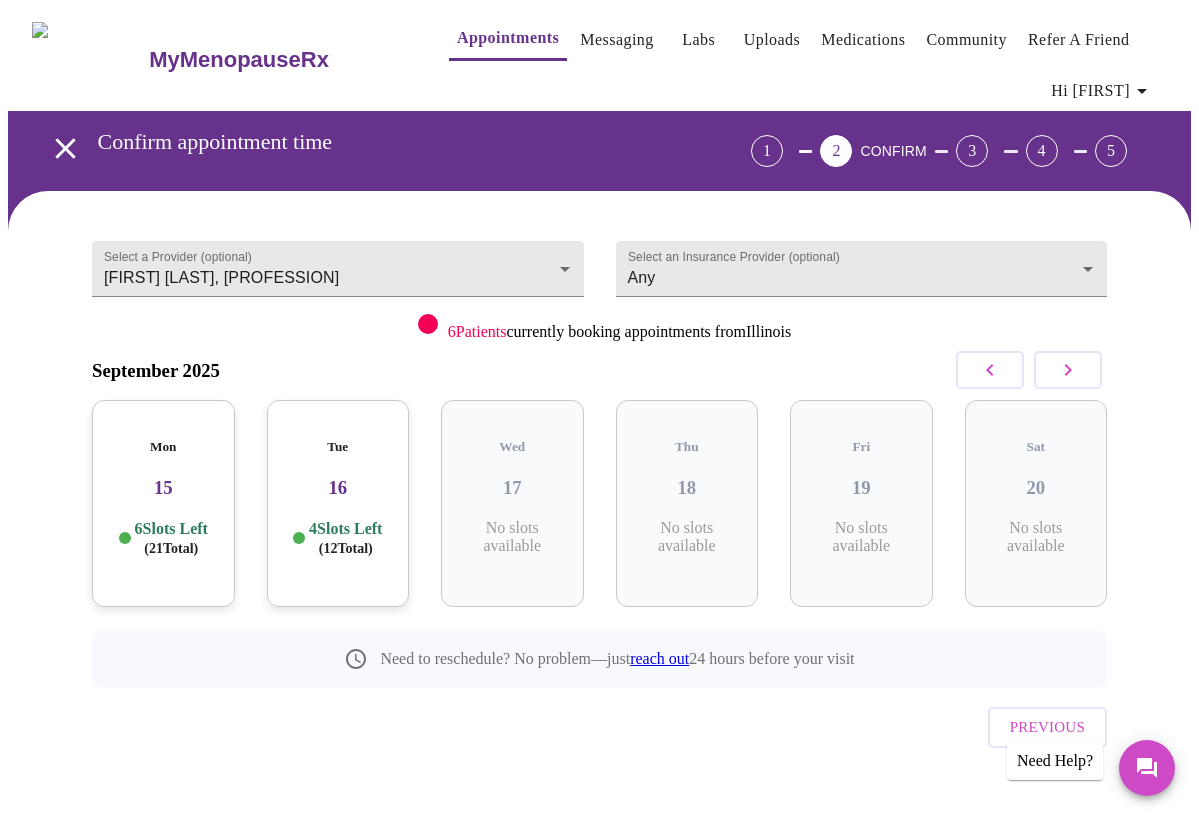 click 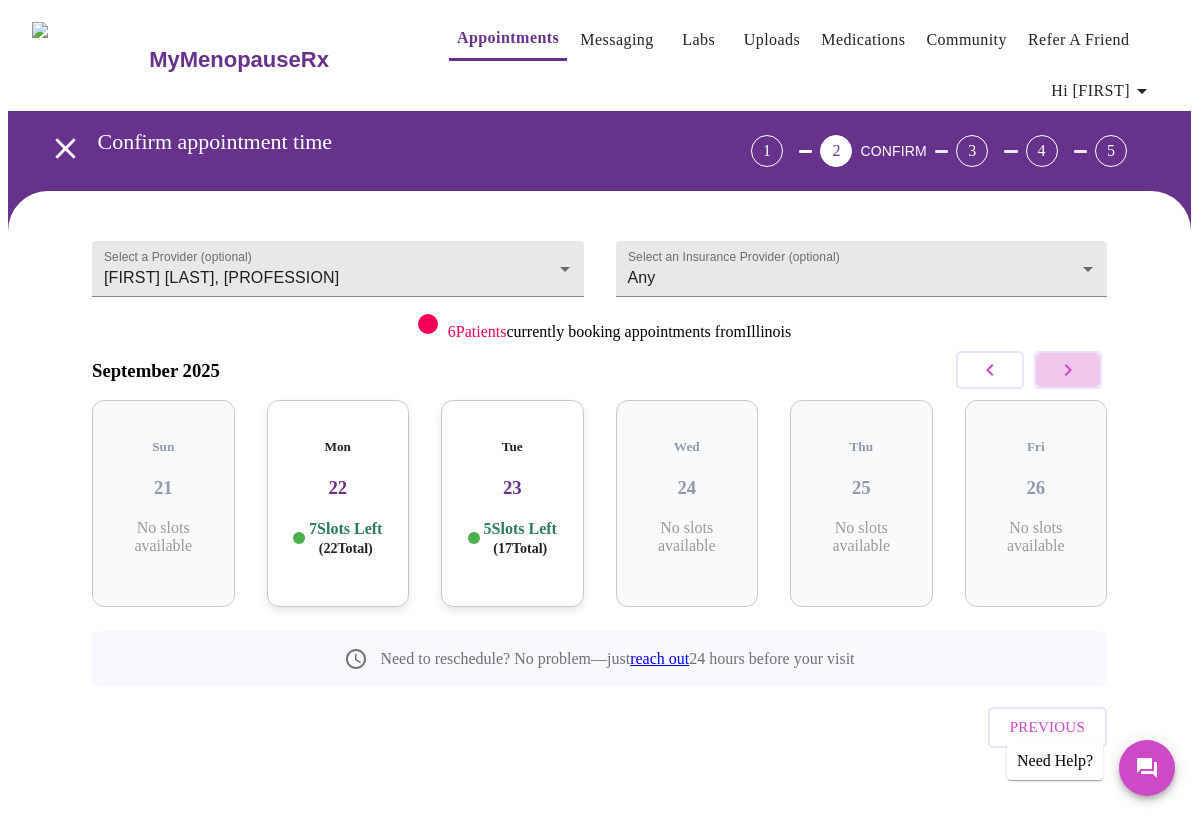 click 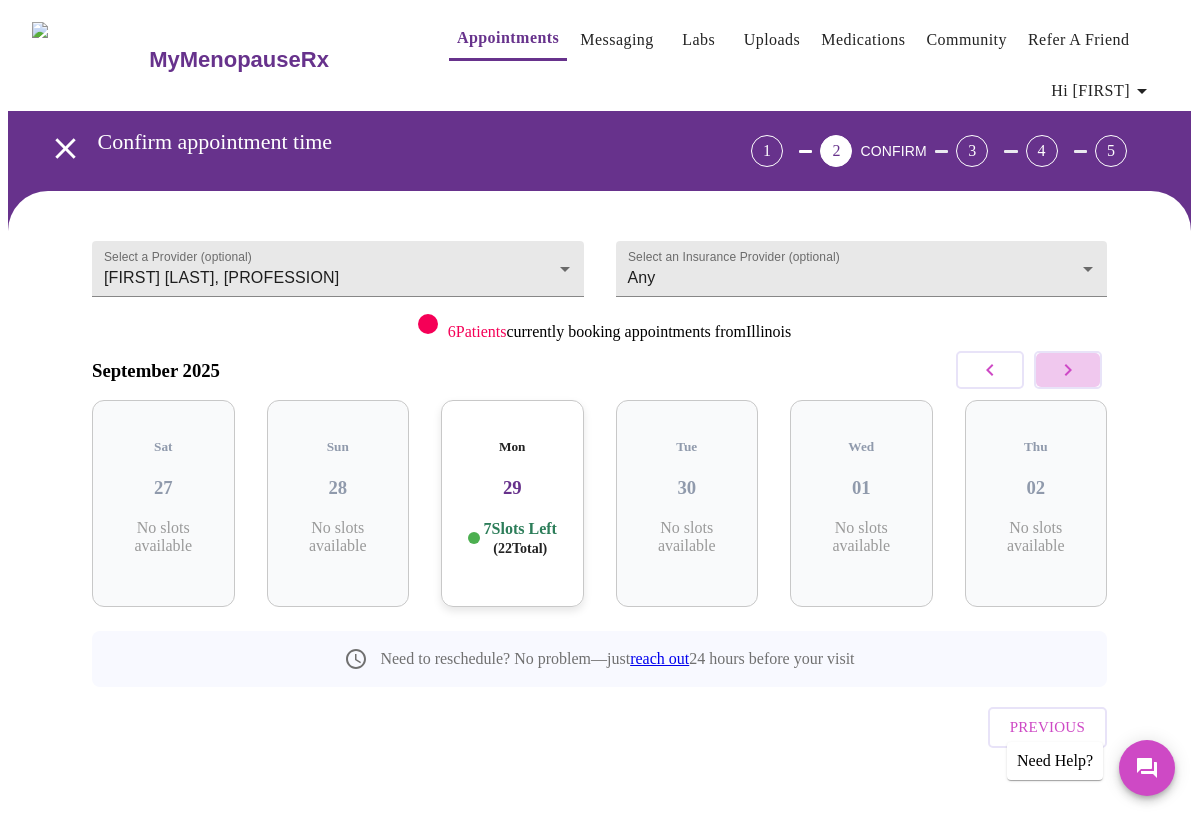 click 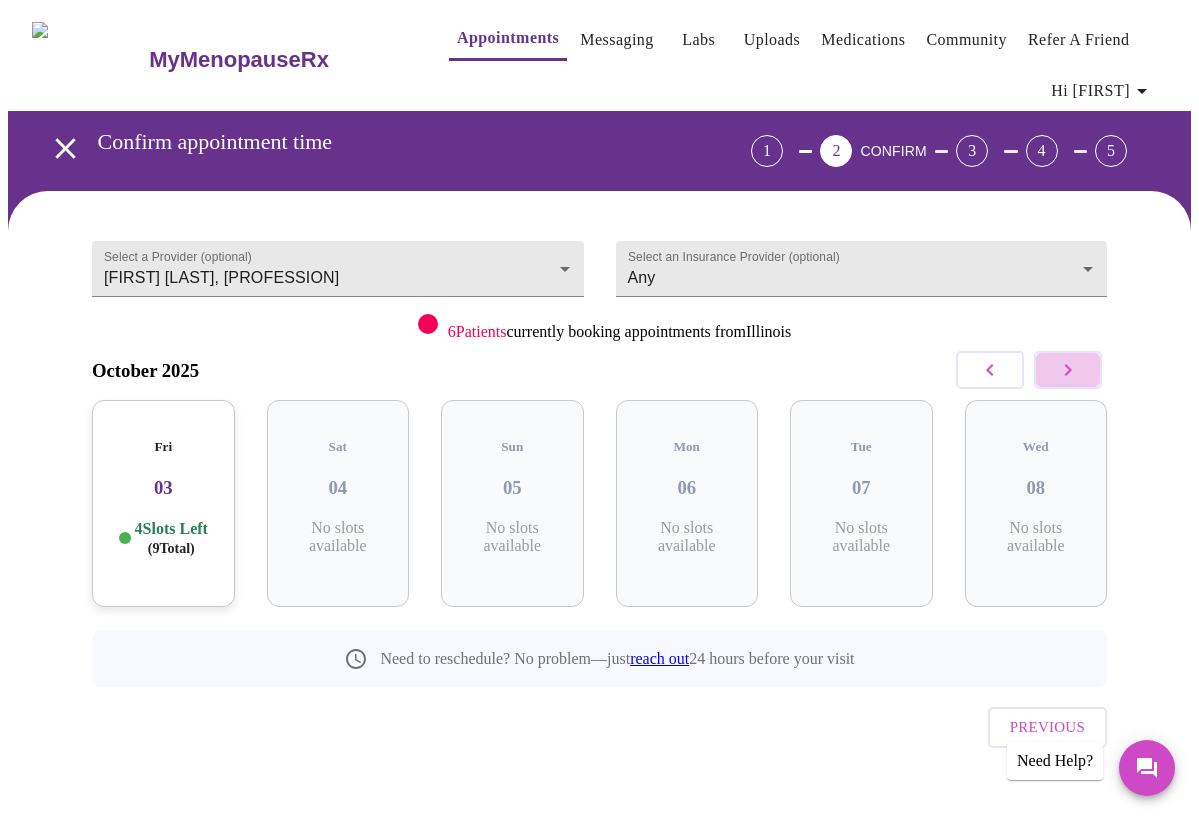 click 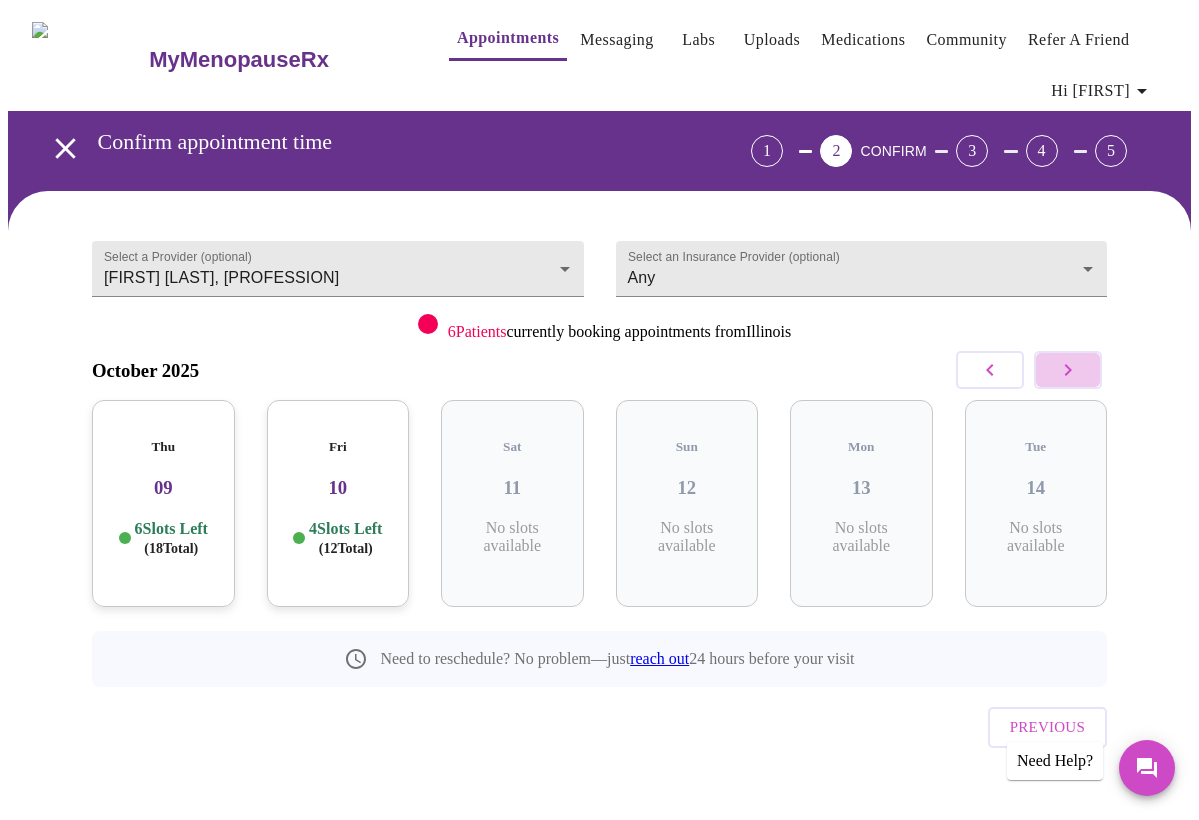 click 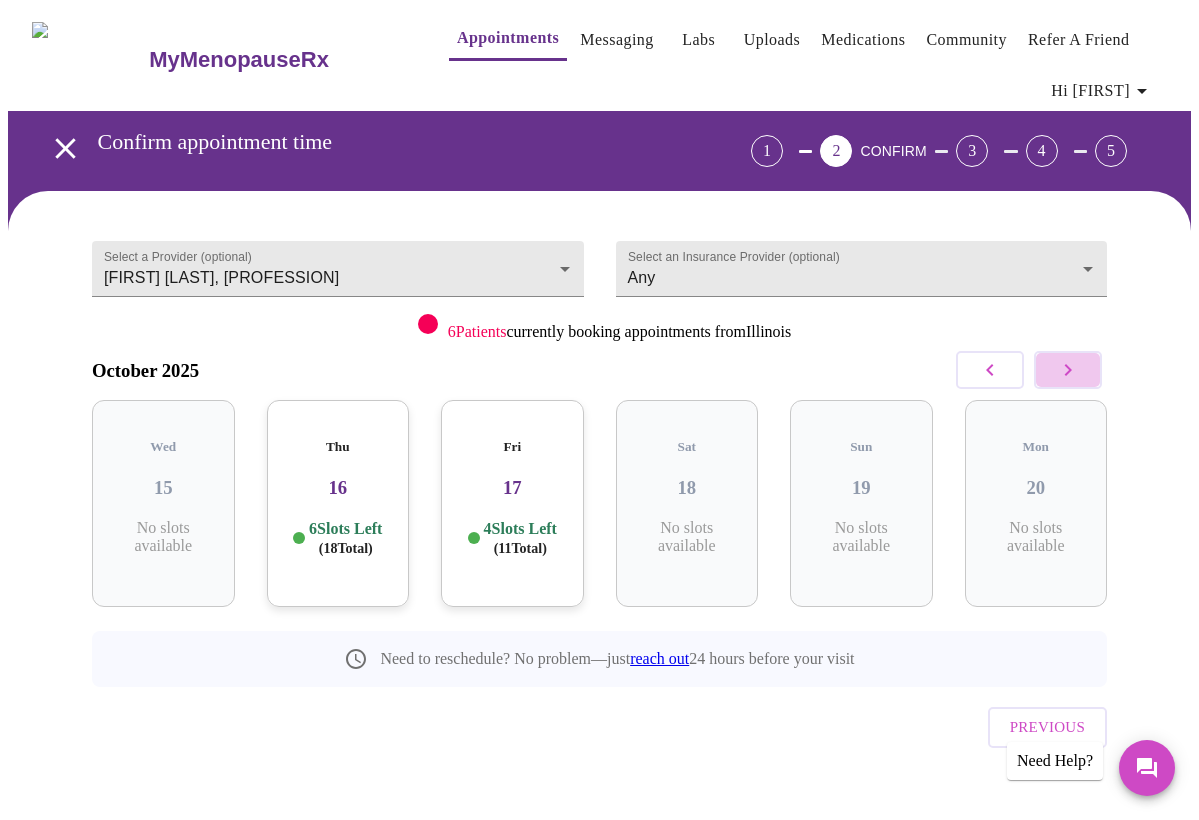 click 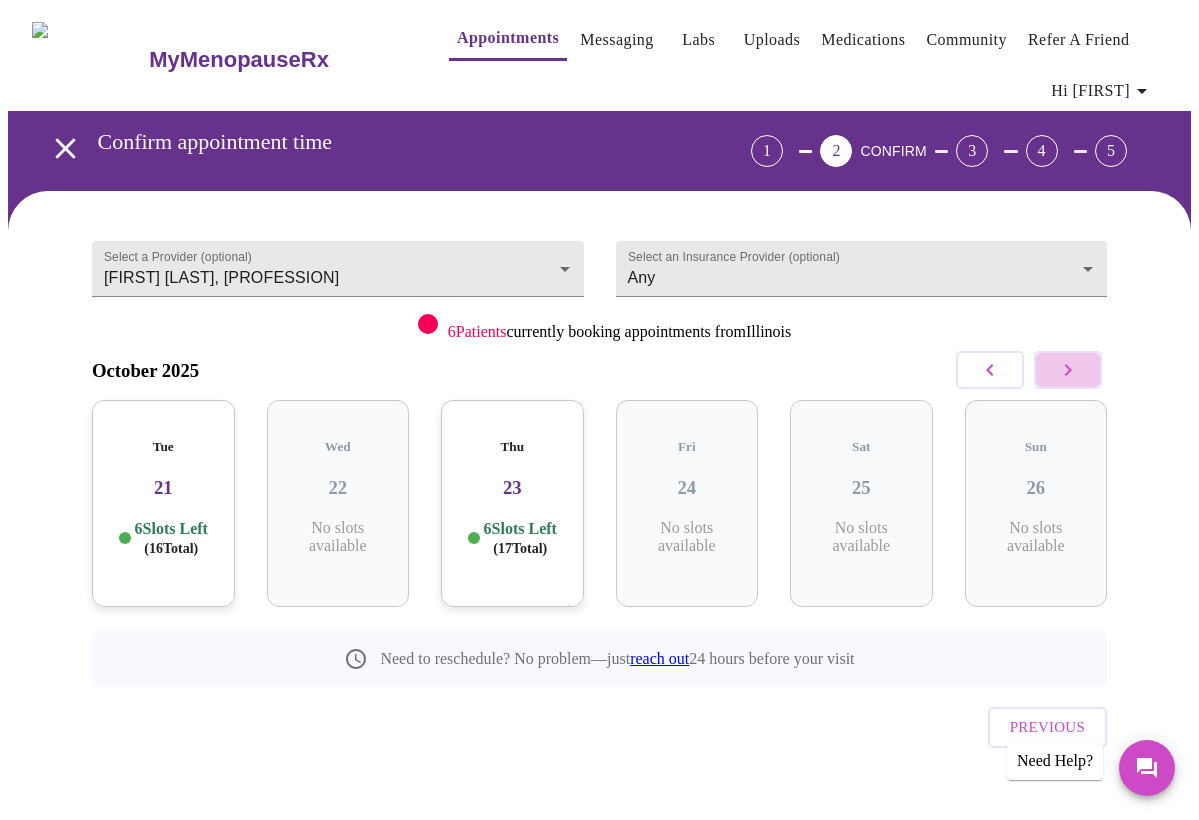 click 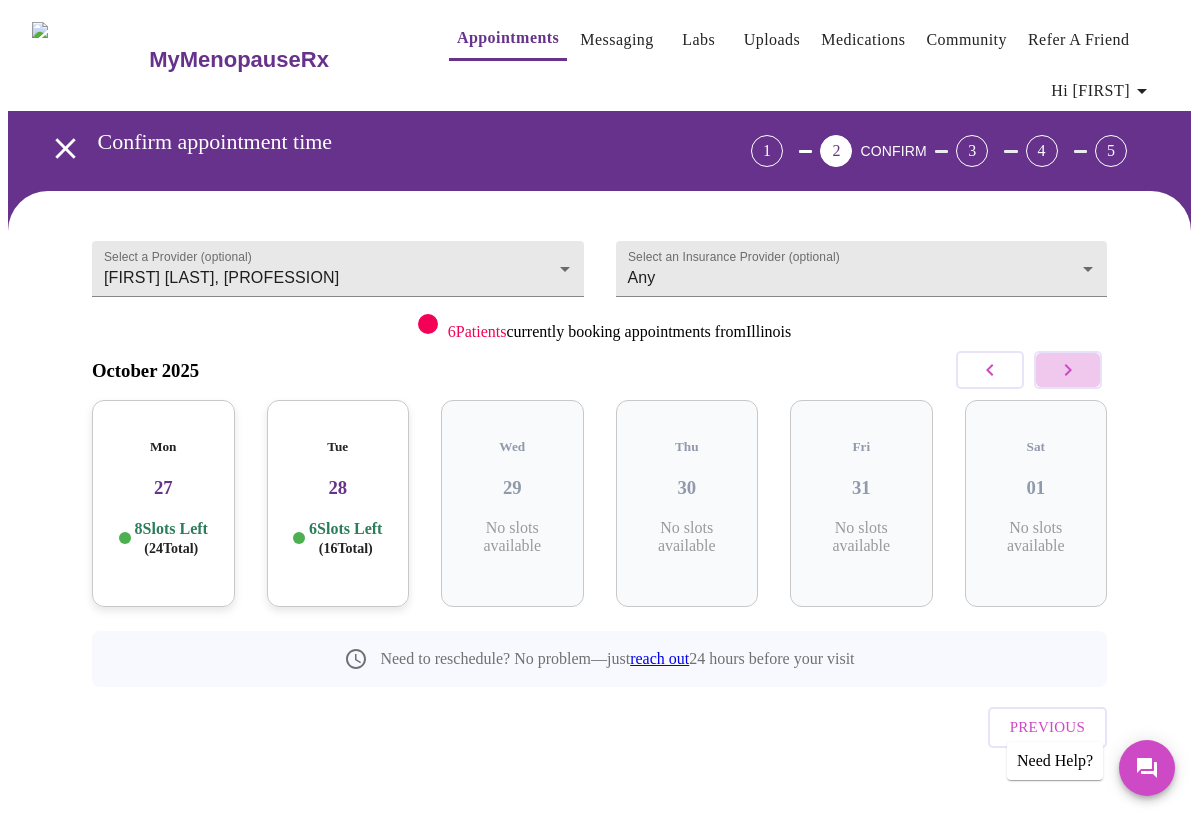 click 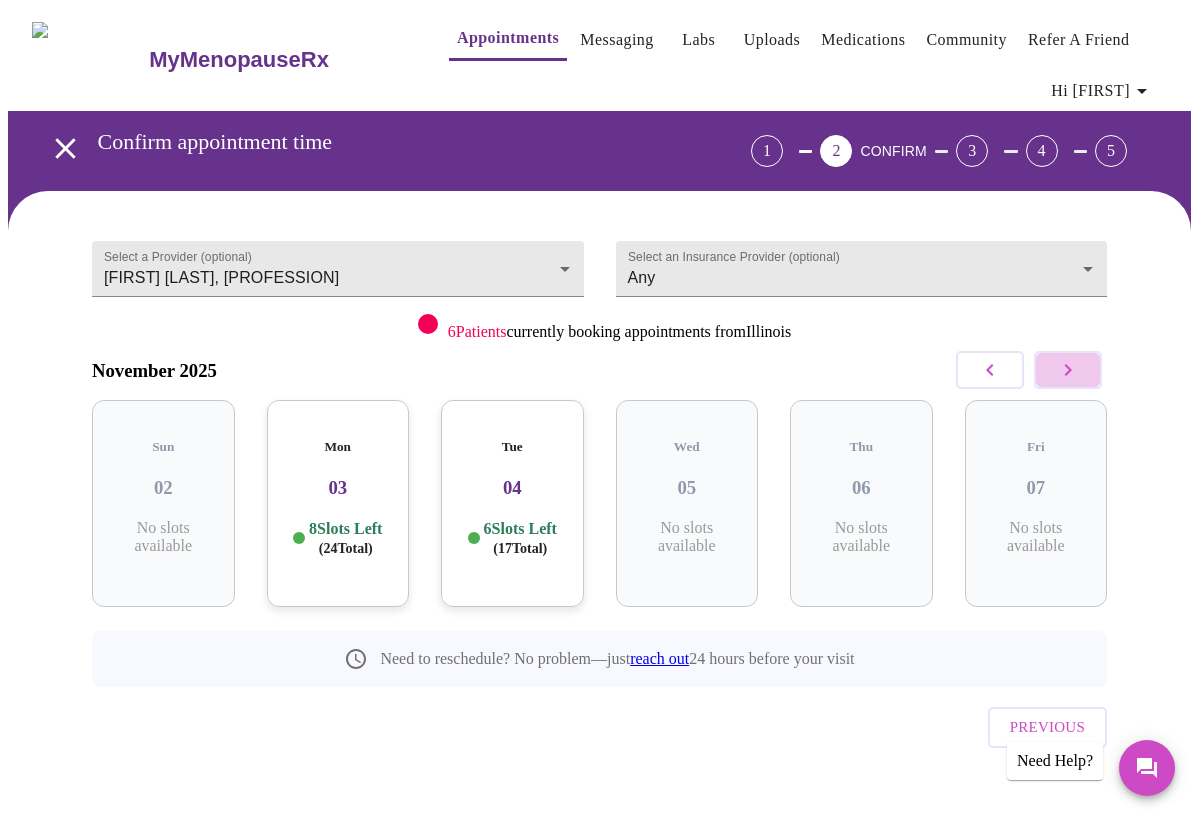 click 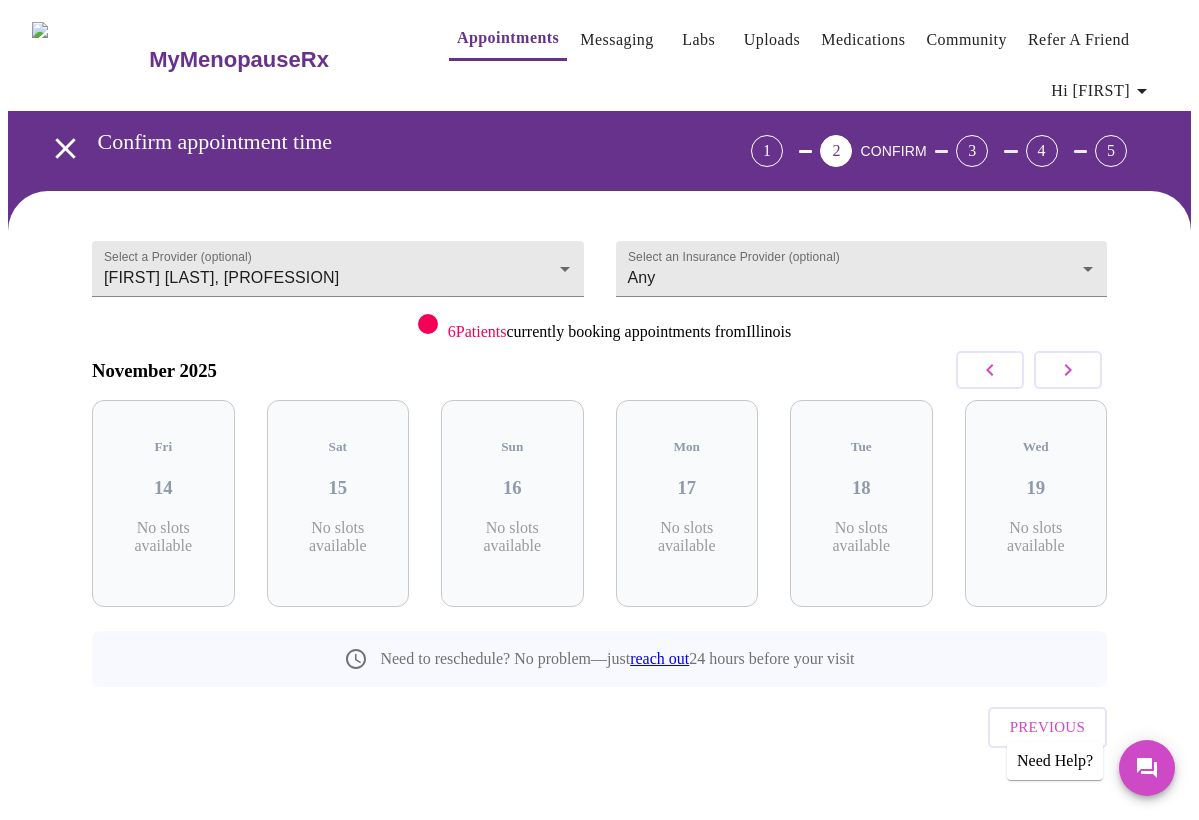 click 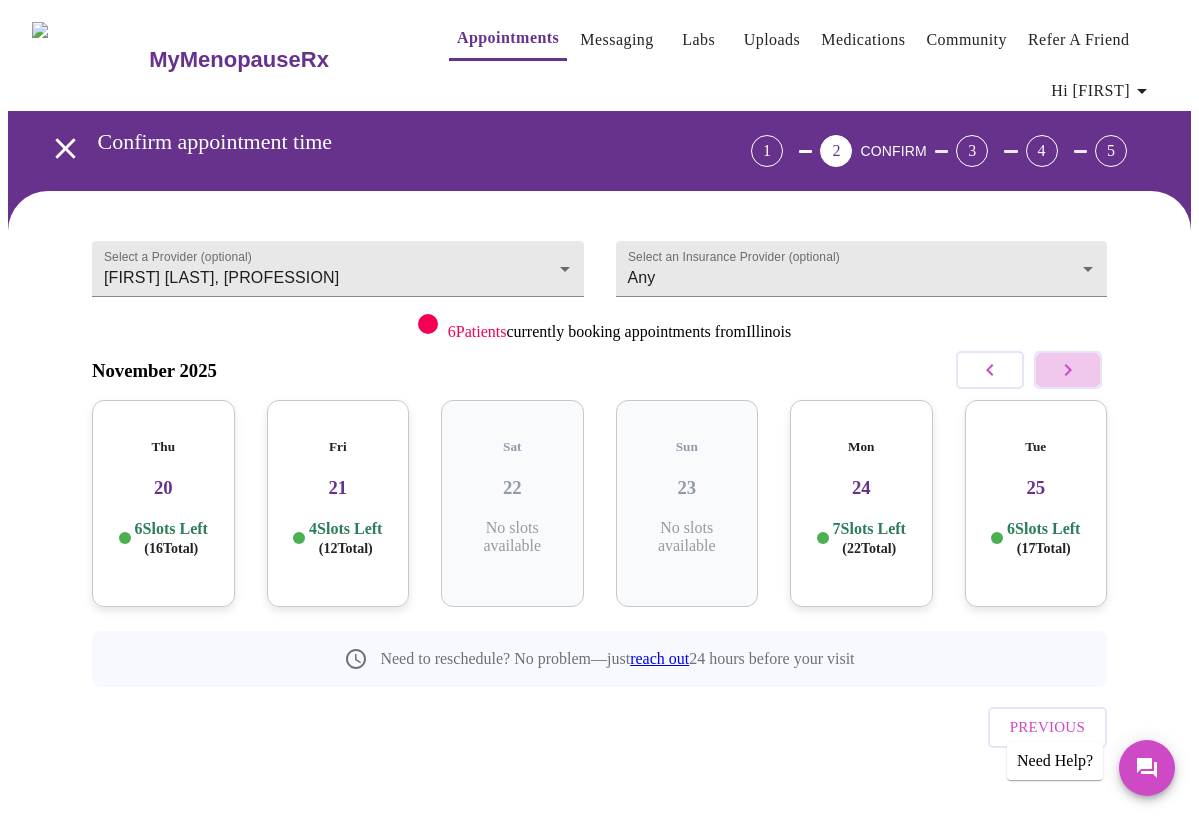 click 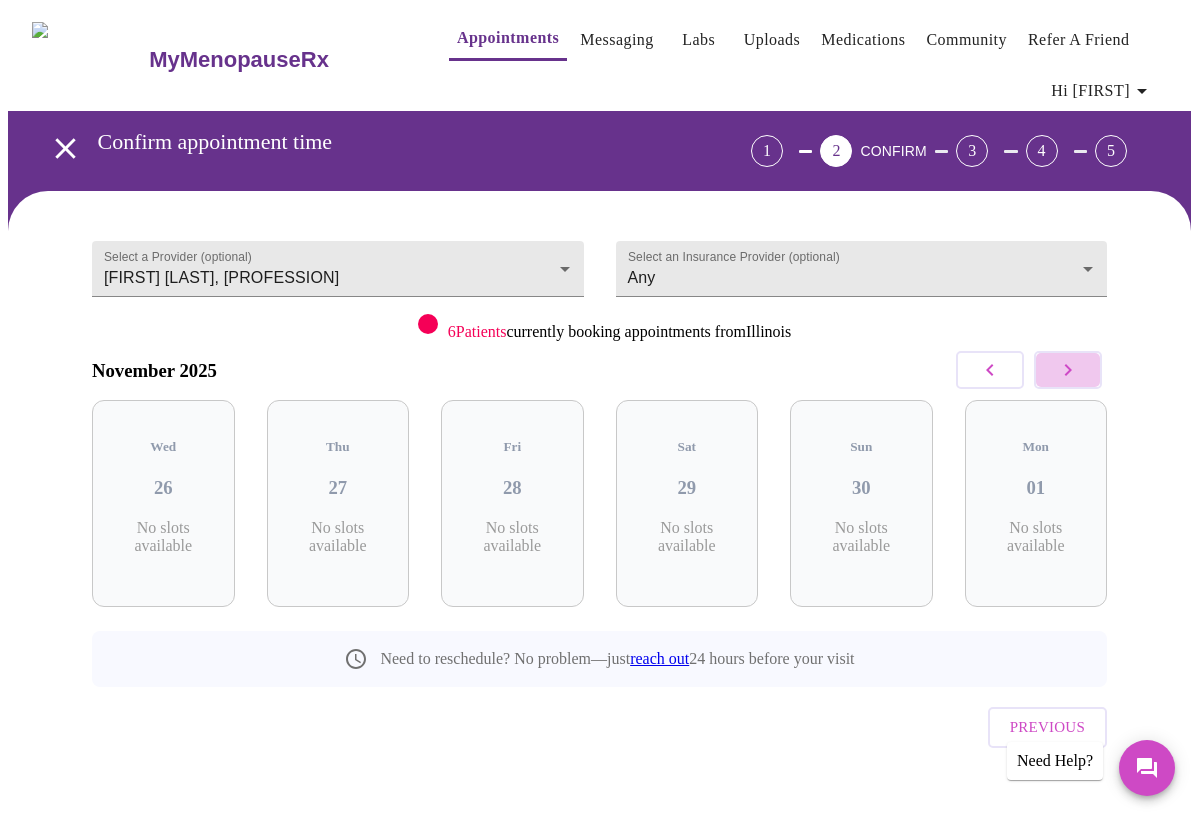 click 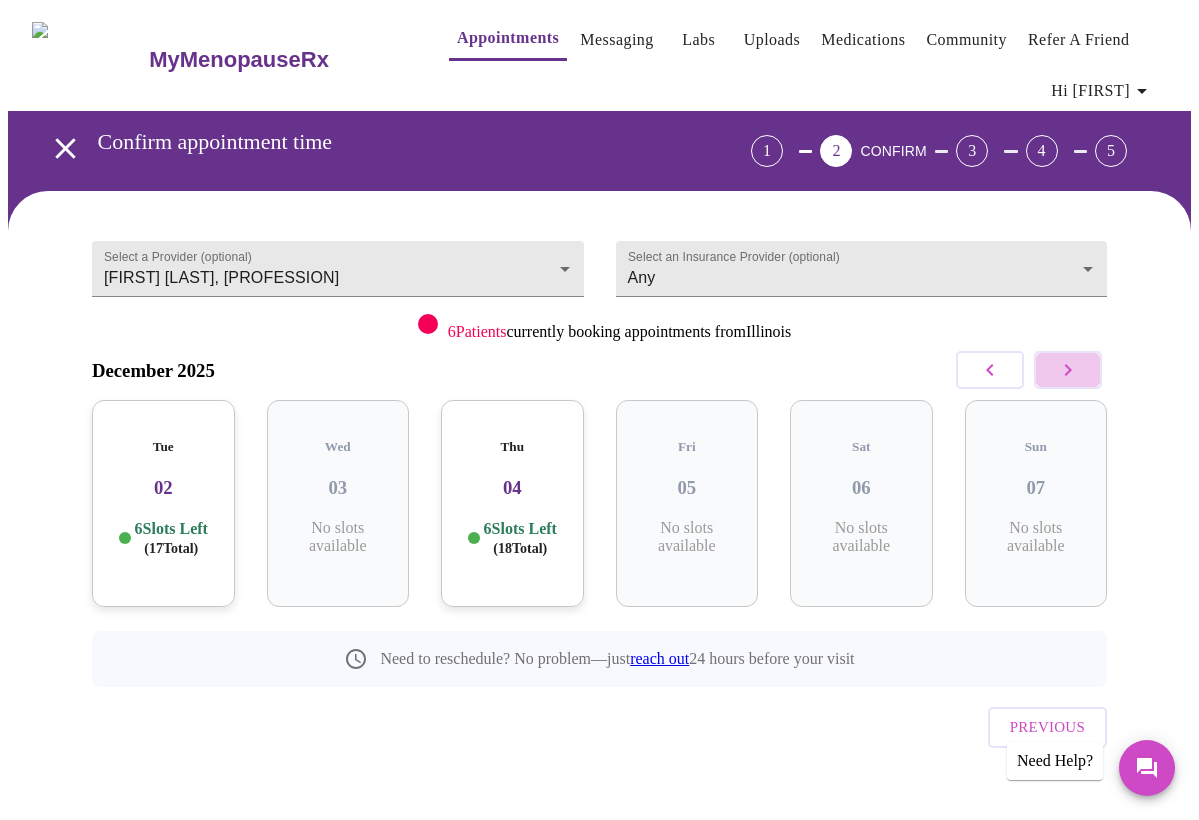 click 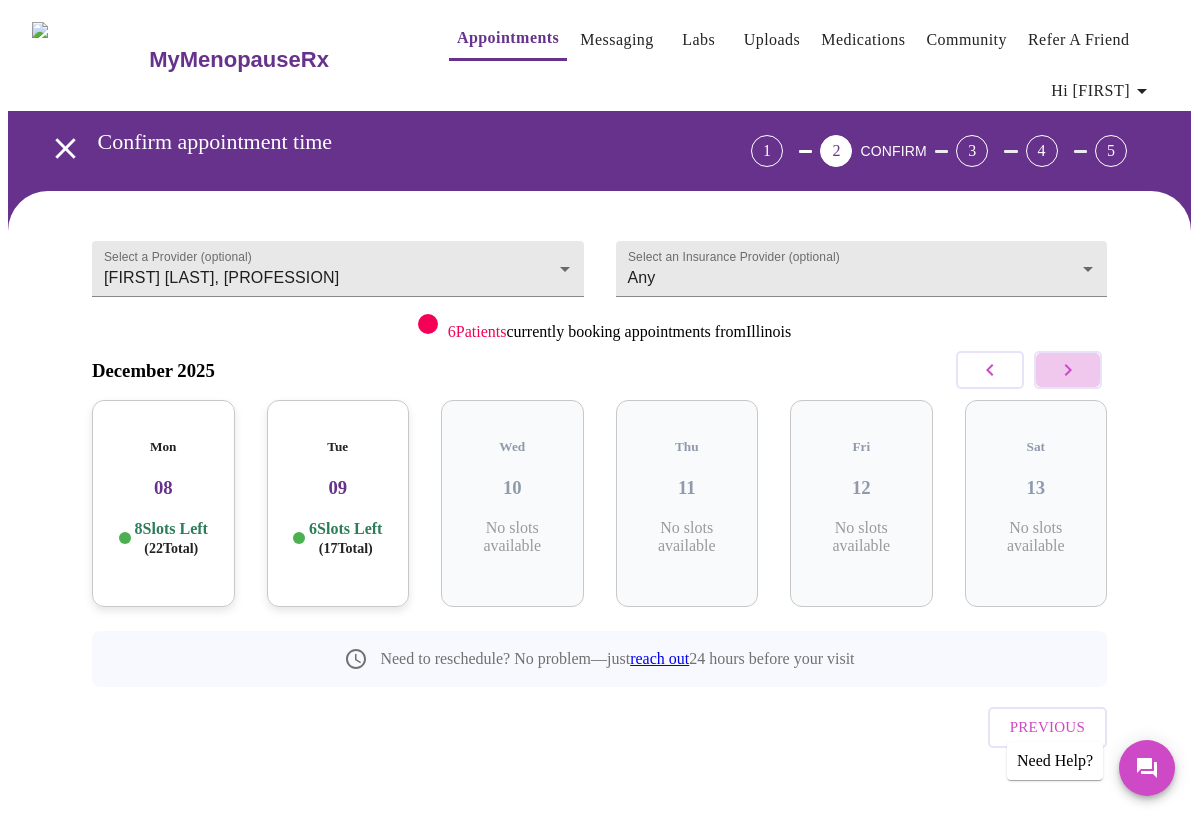 click 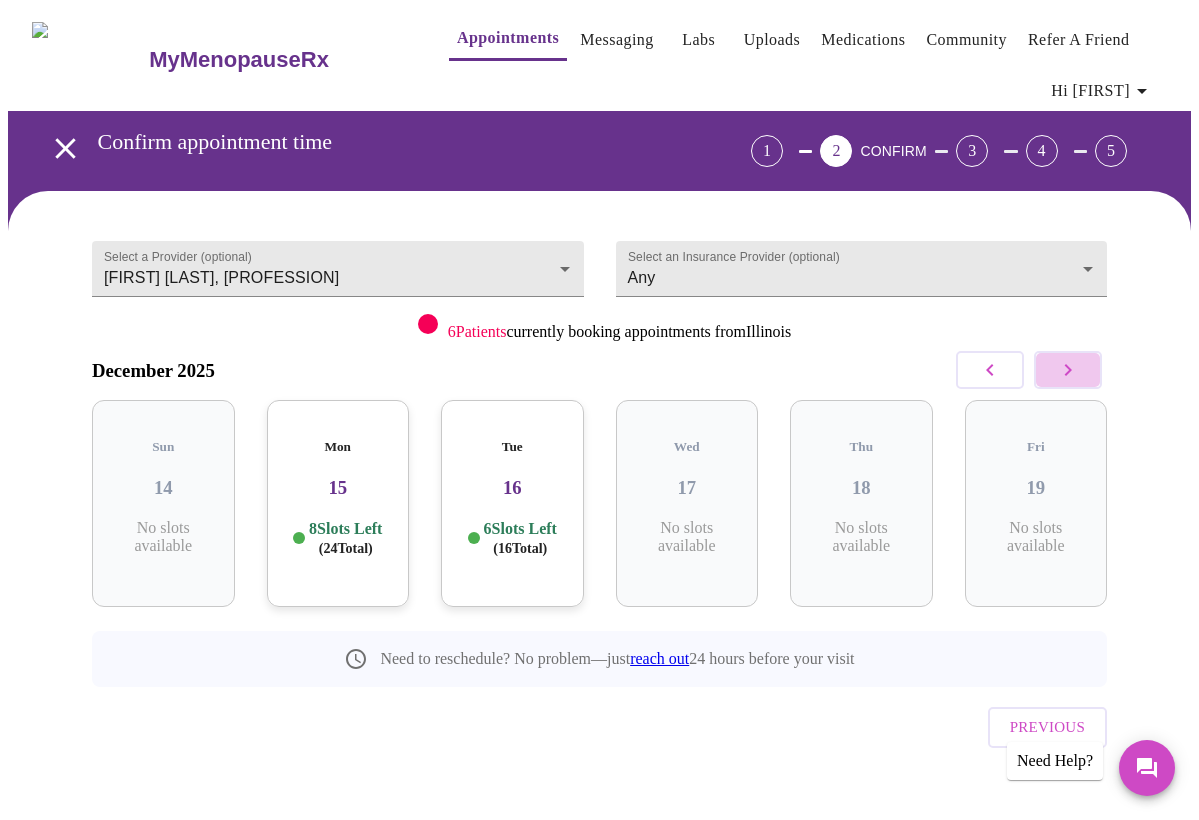 click 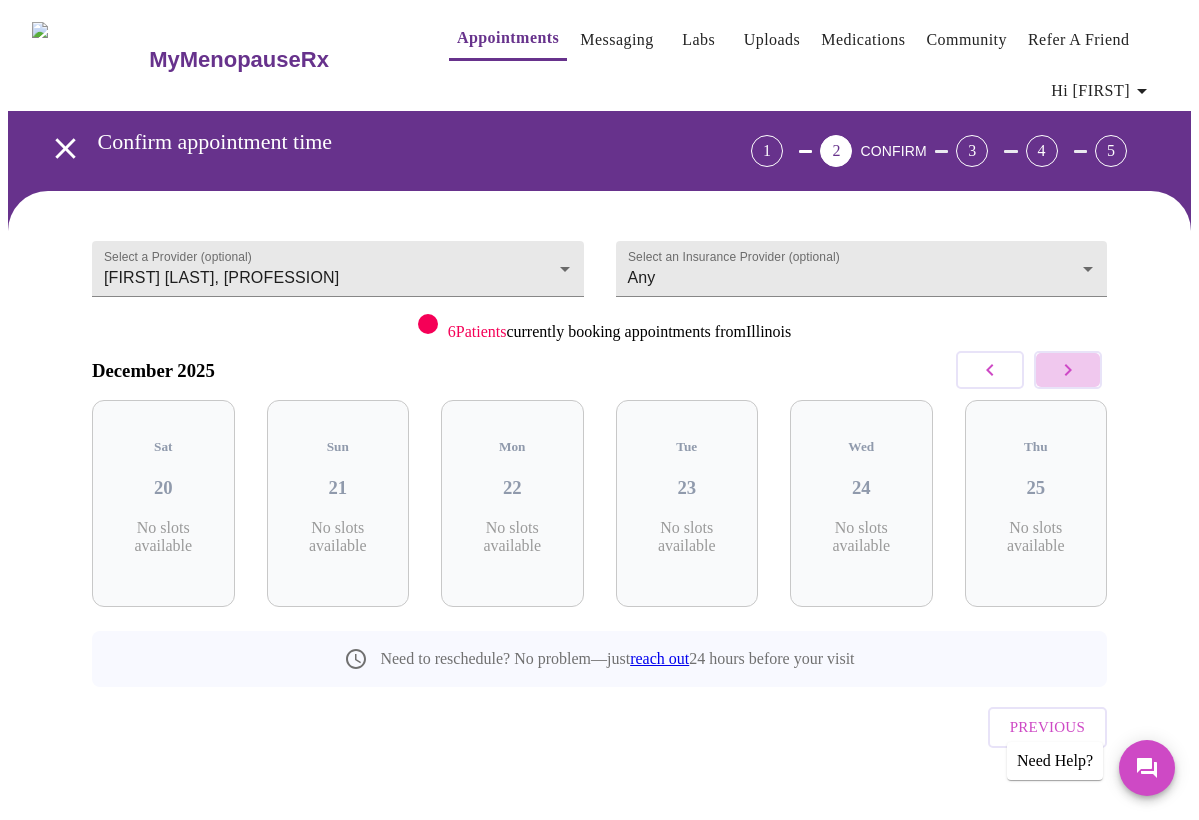 click 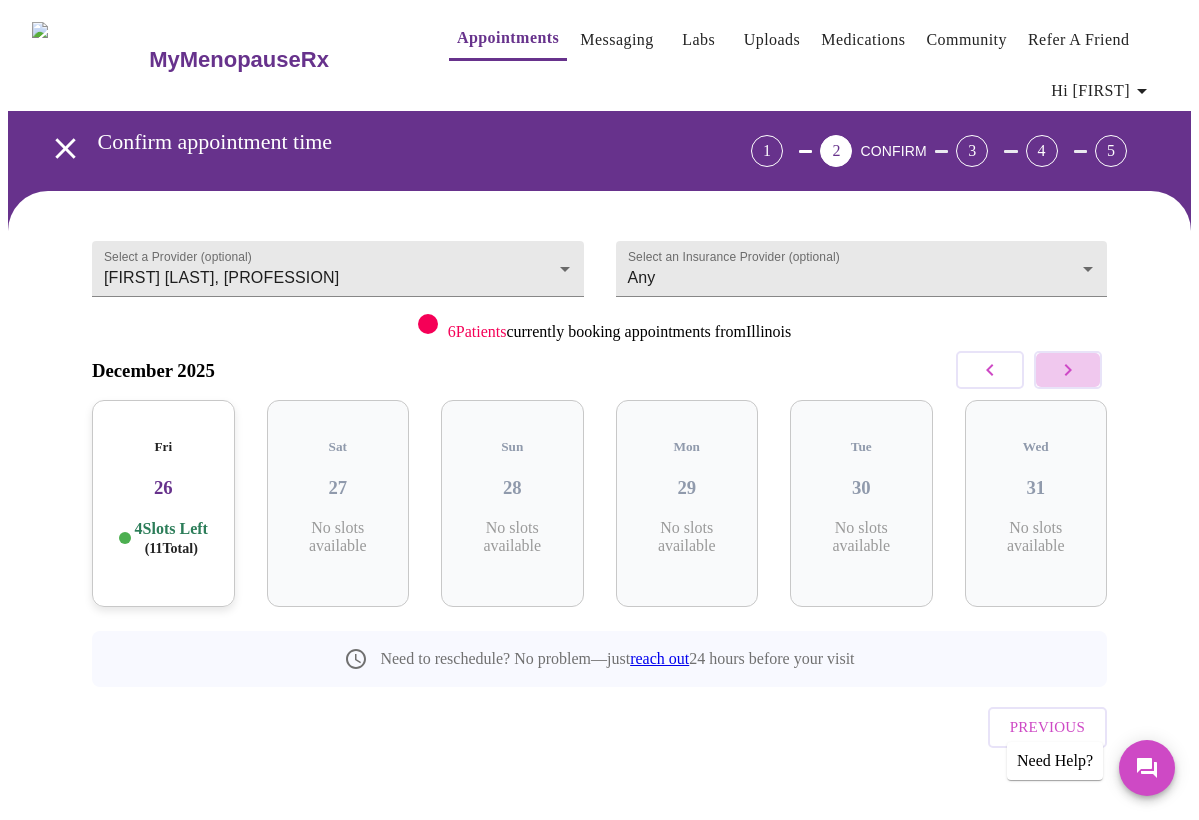 click 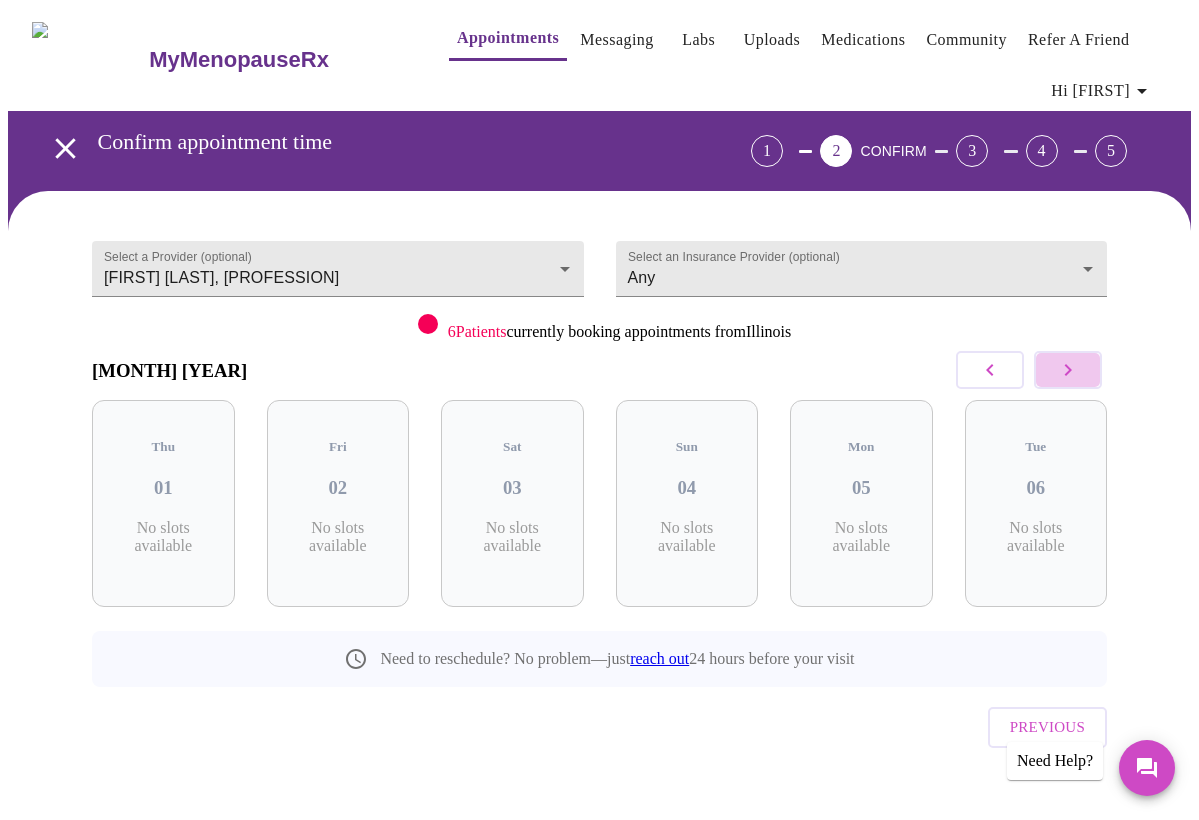 click 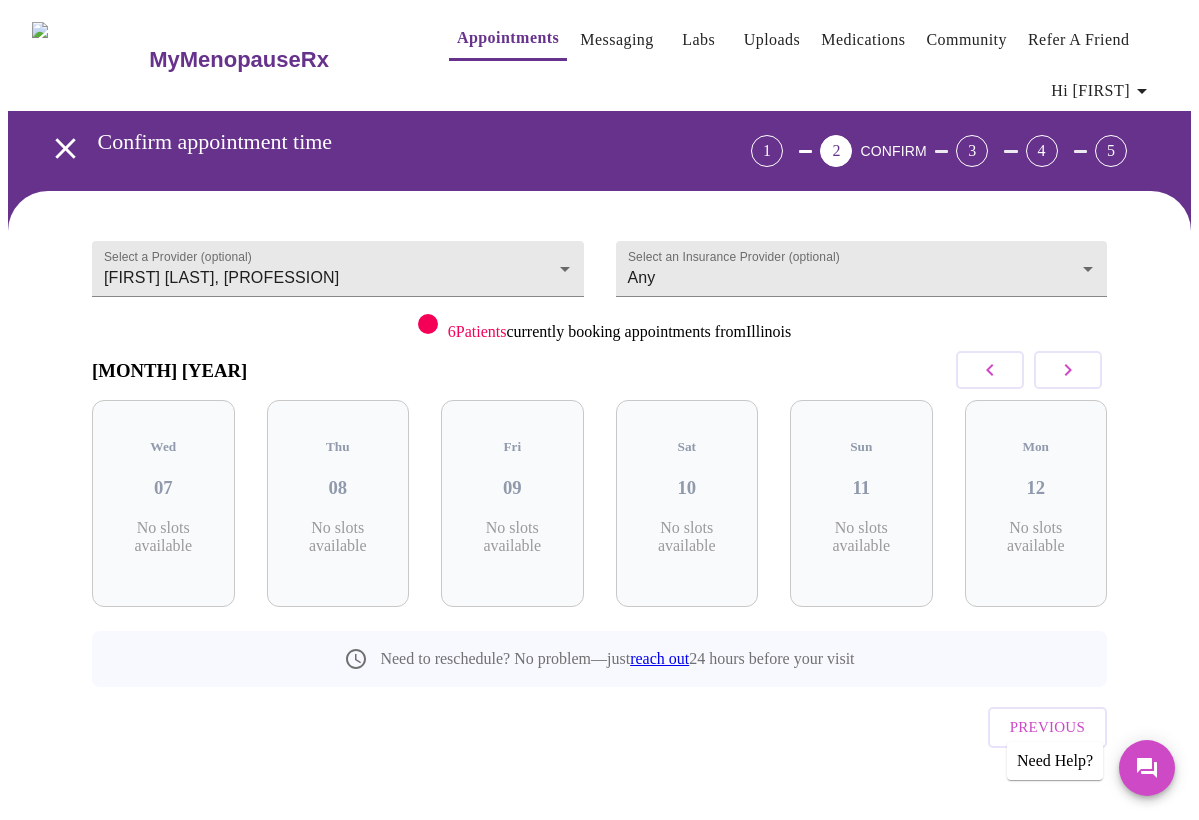 click 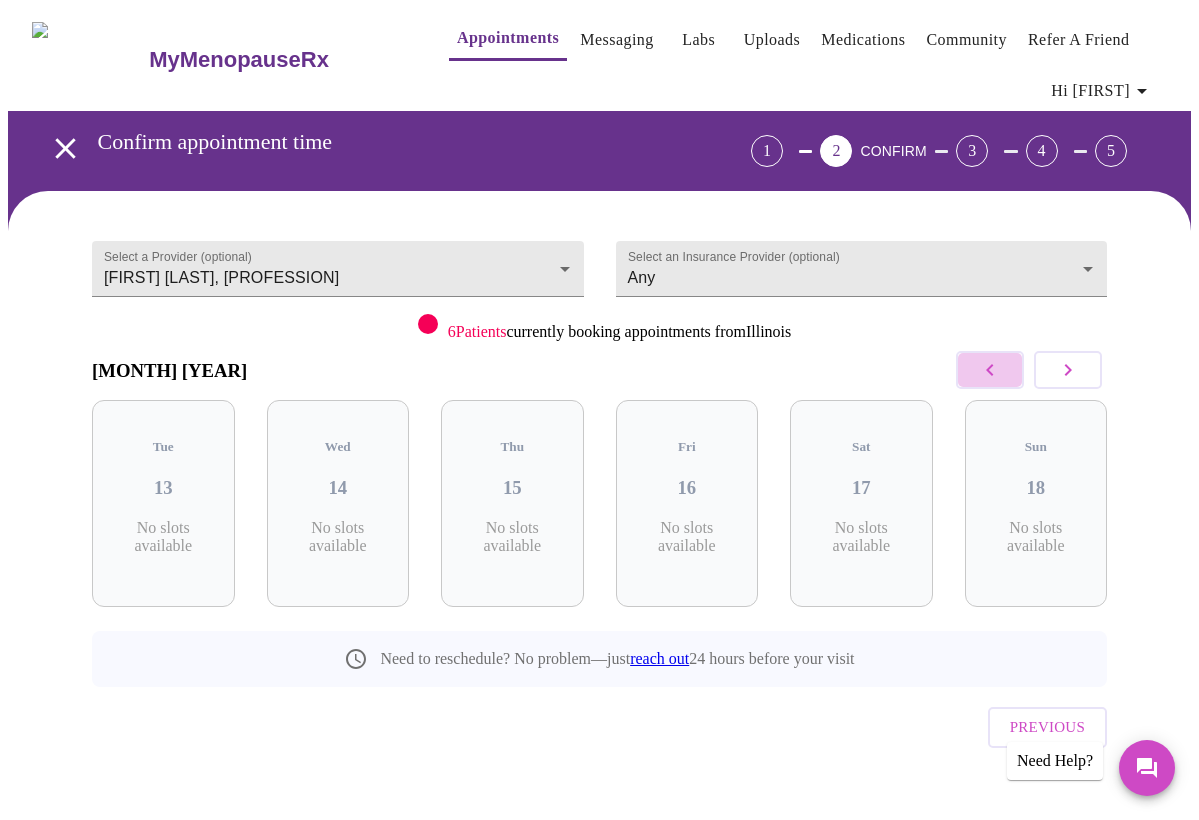click 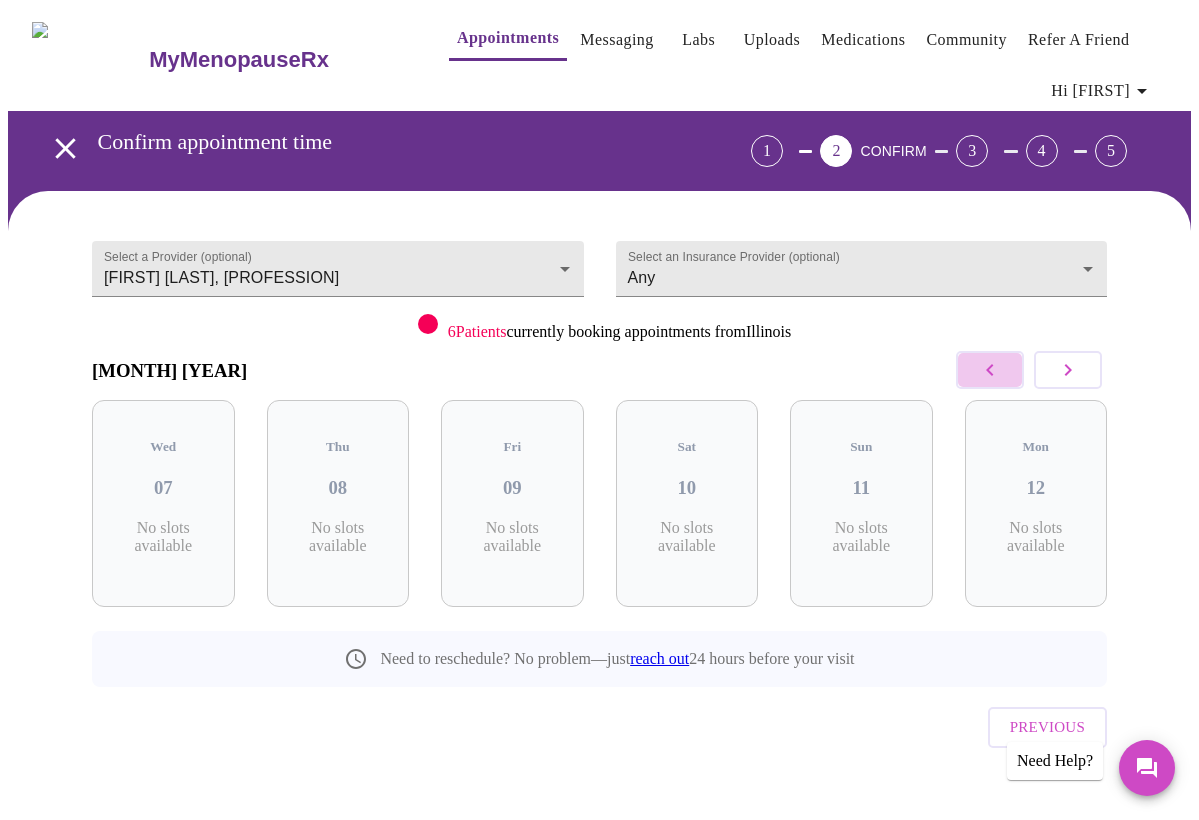 click 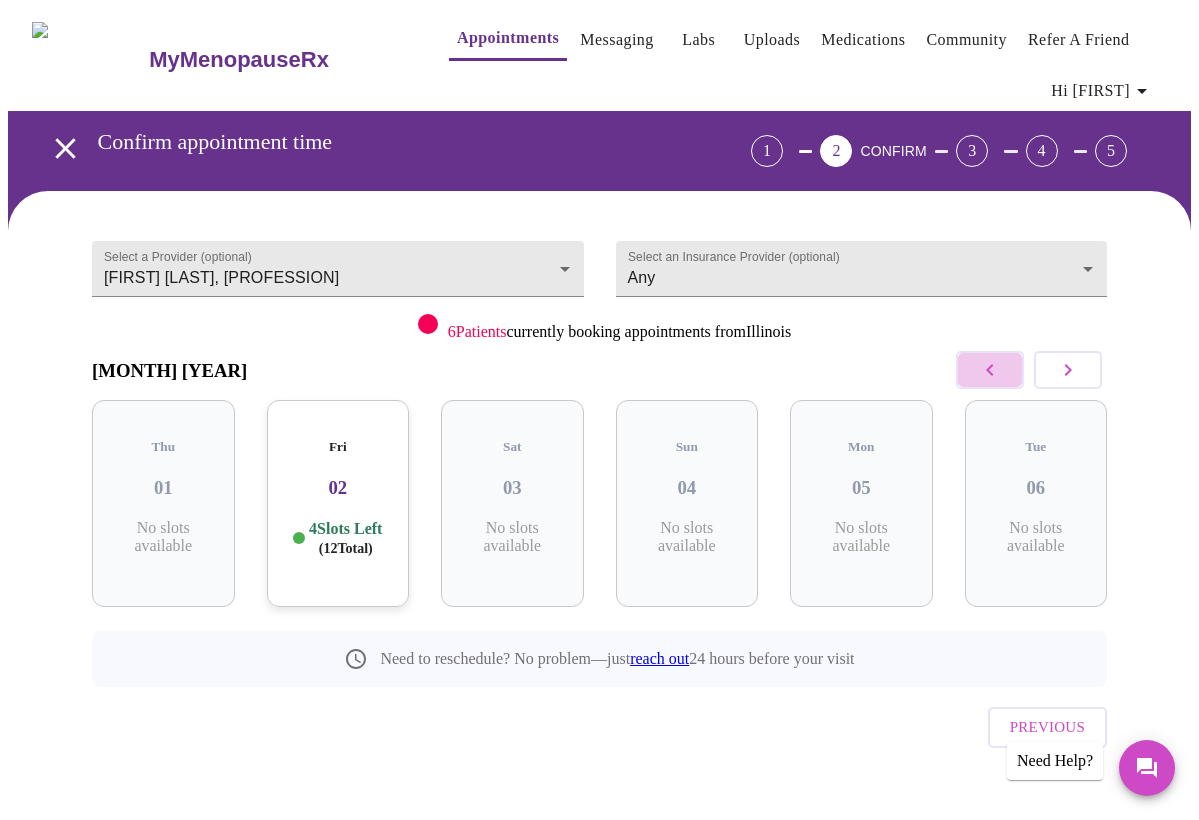 click 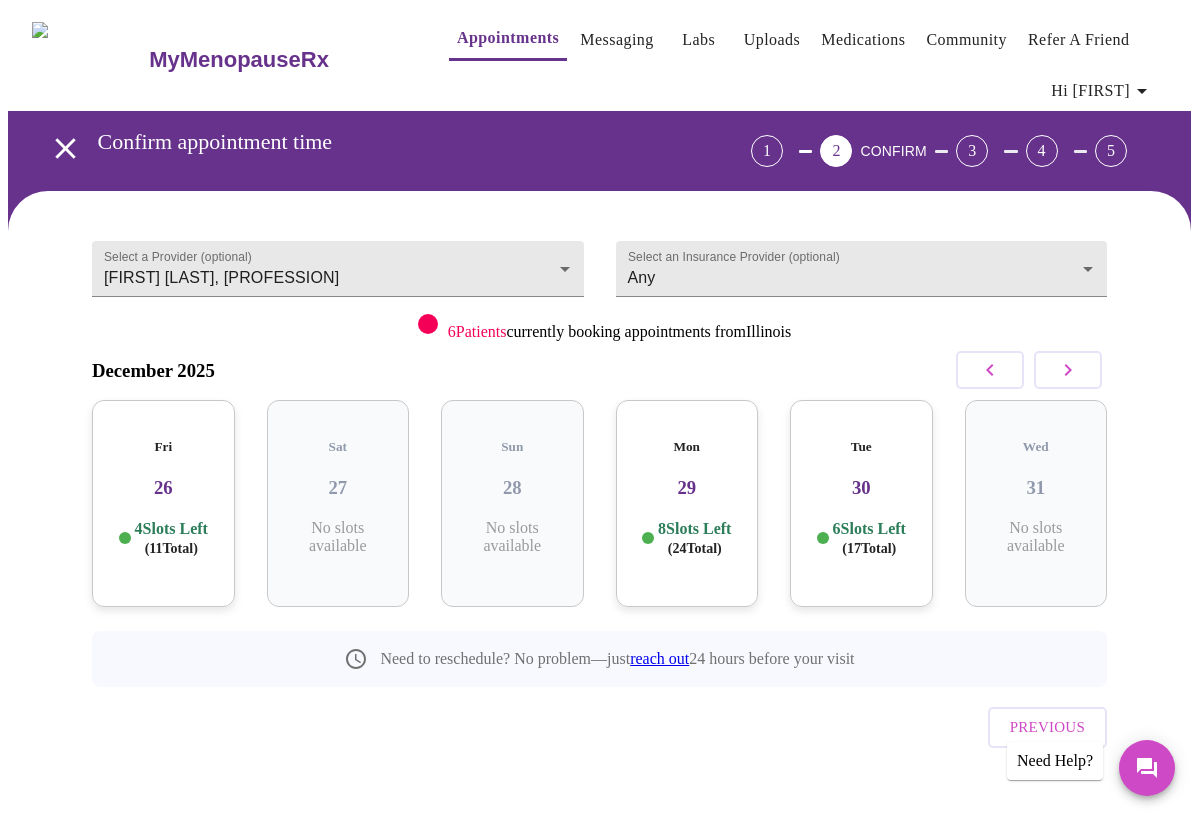 click at bounding box center [1068, 370] 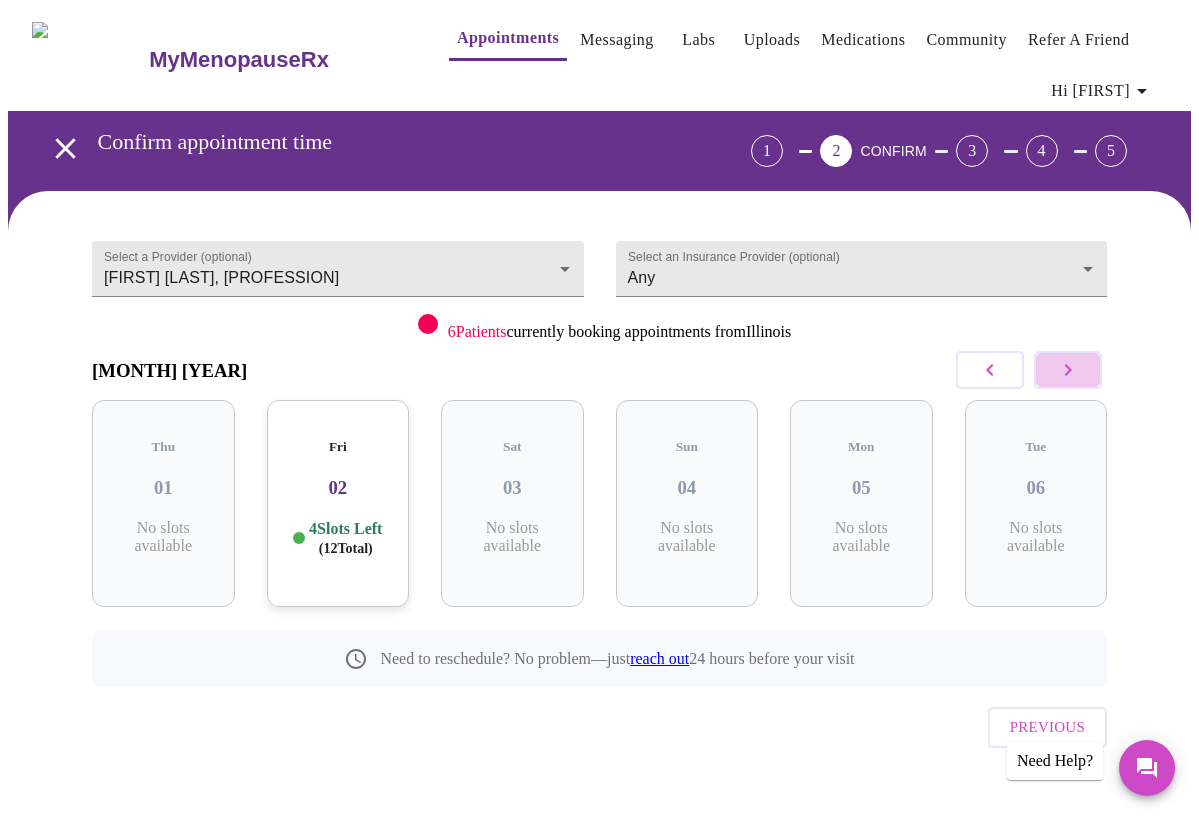 click at bounding box center (1068, 370) 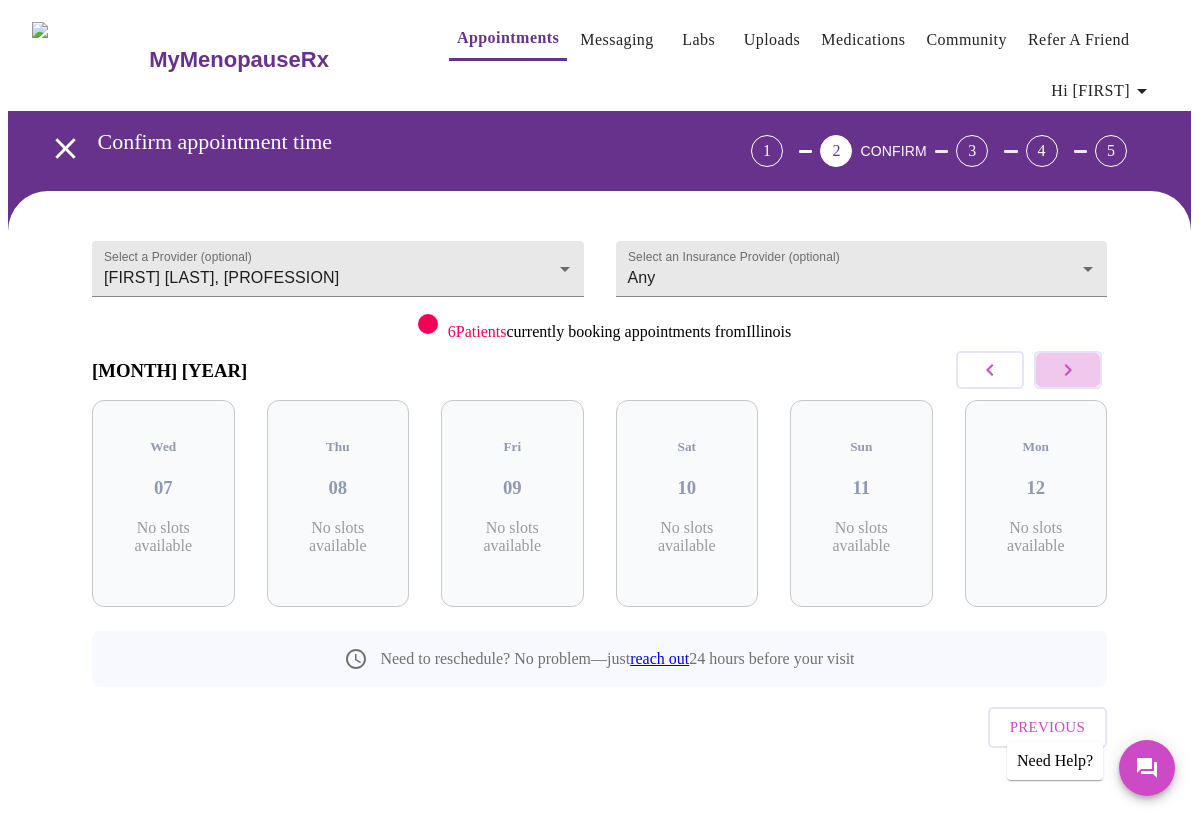 click at bounding box center (1068, 370) 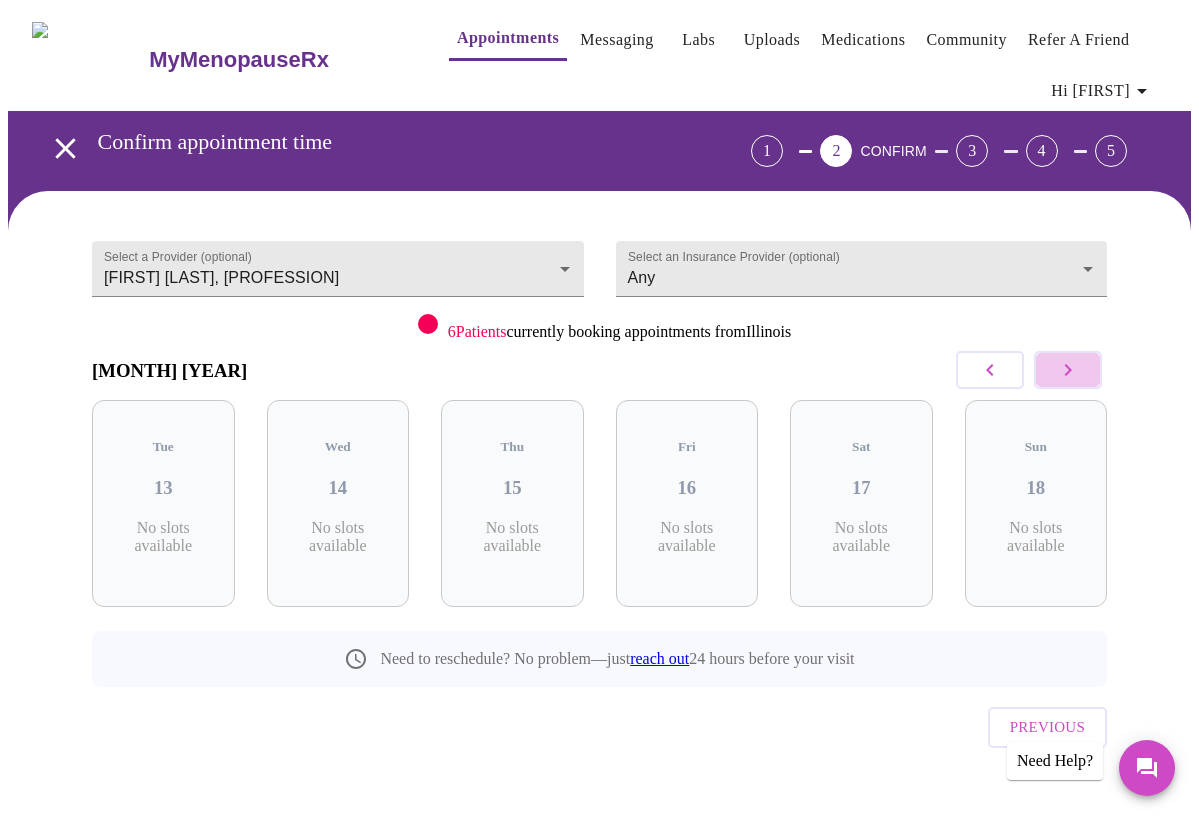 click at bounding box center [1068, 370] 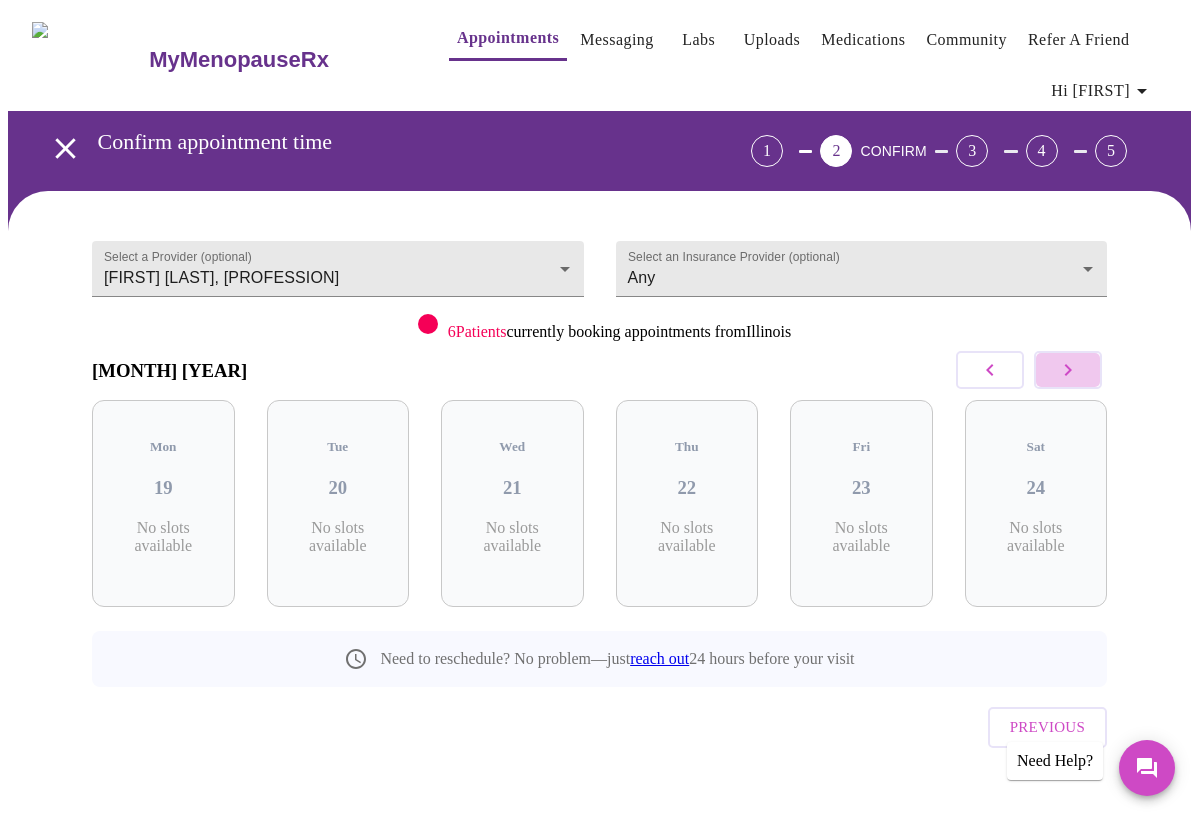 click at bounding box center [1068, 370] 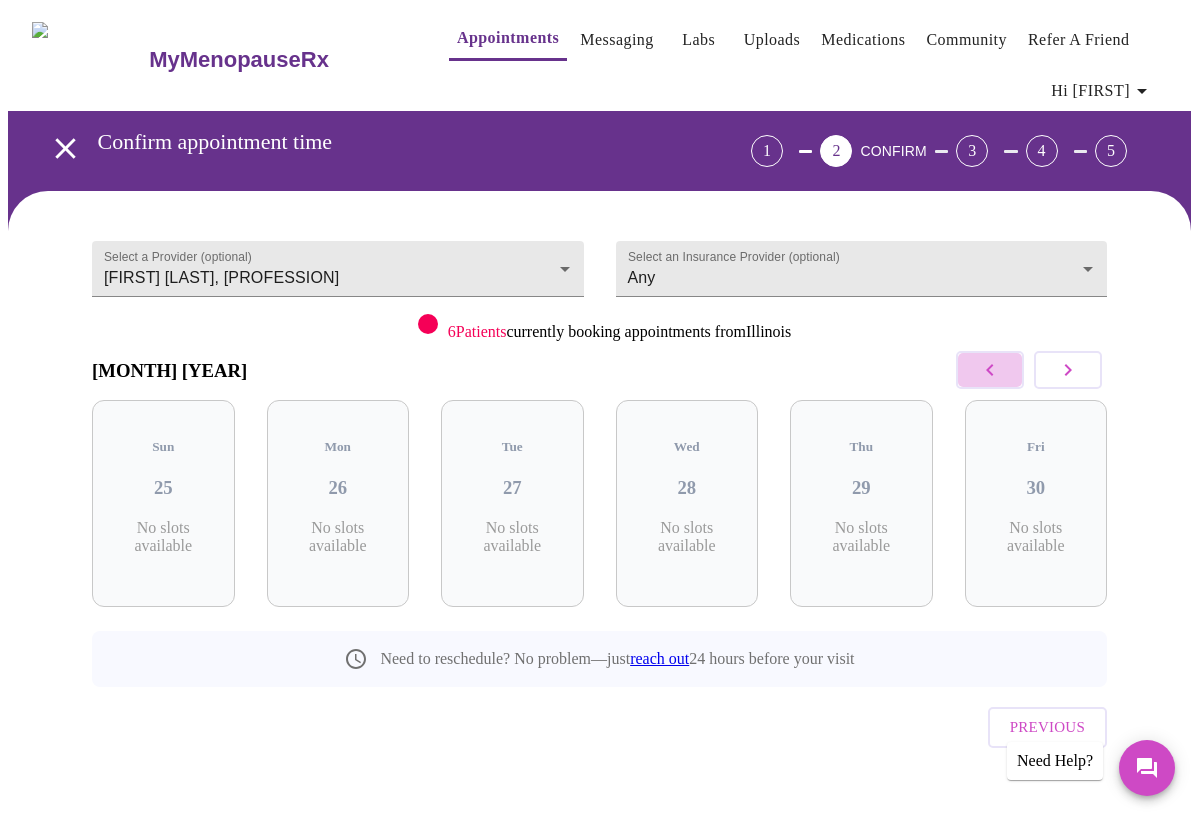 click at bounding box center (990, 370) 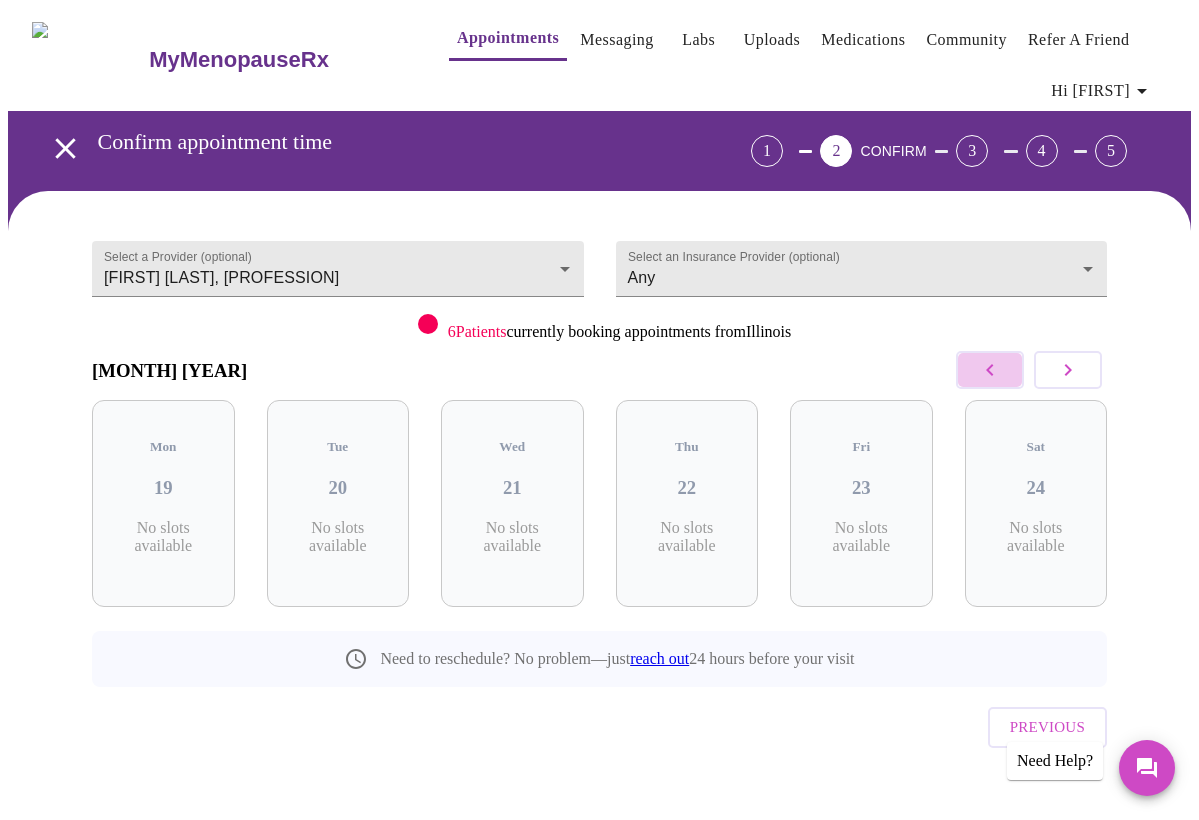 click at bounding box center (990, 370) 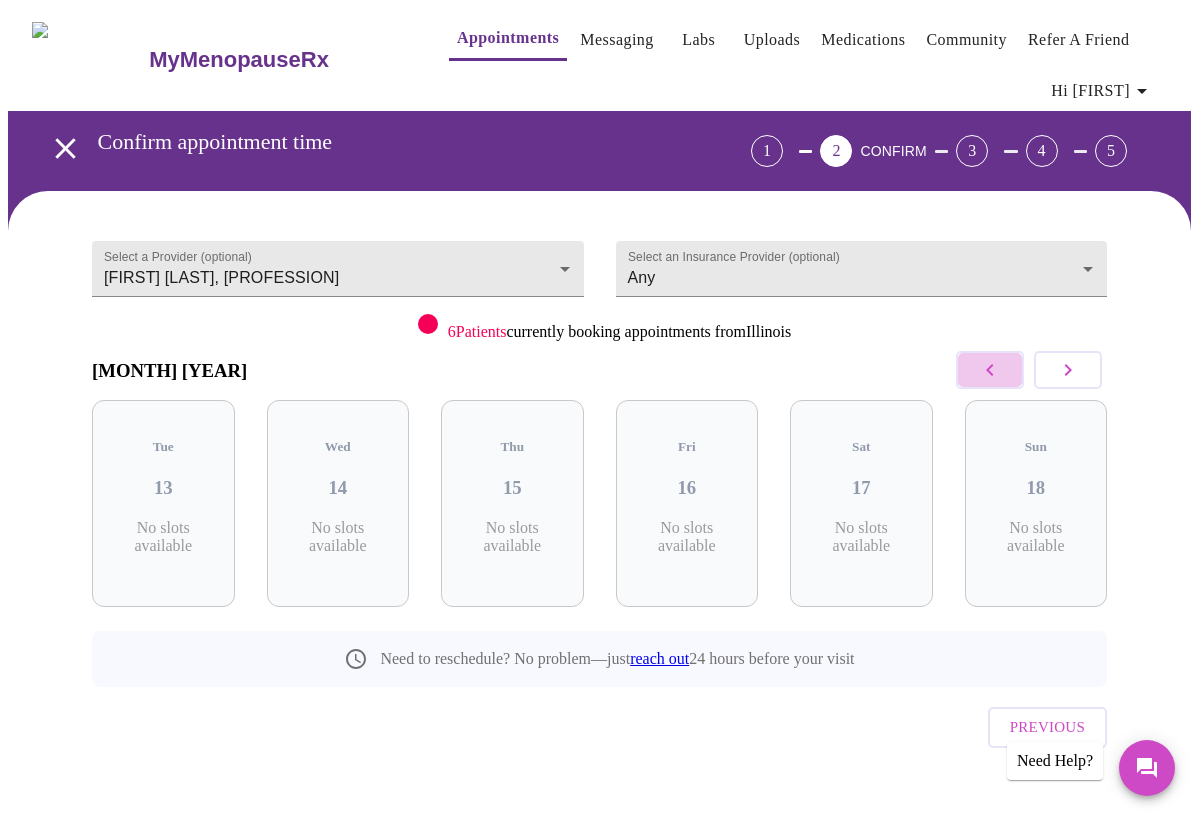 click at bounding box center [990, 370] 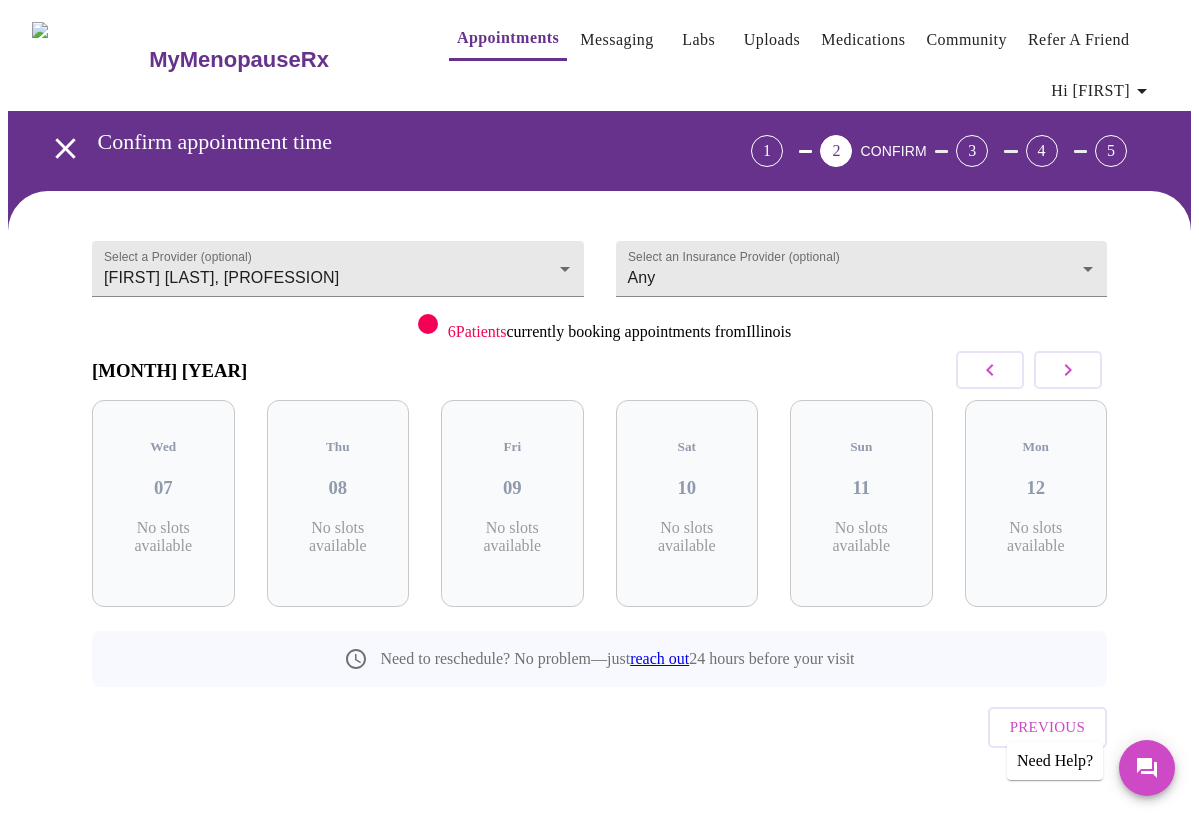 click at bounding box center [990, 370] 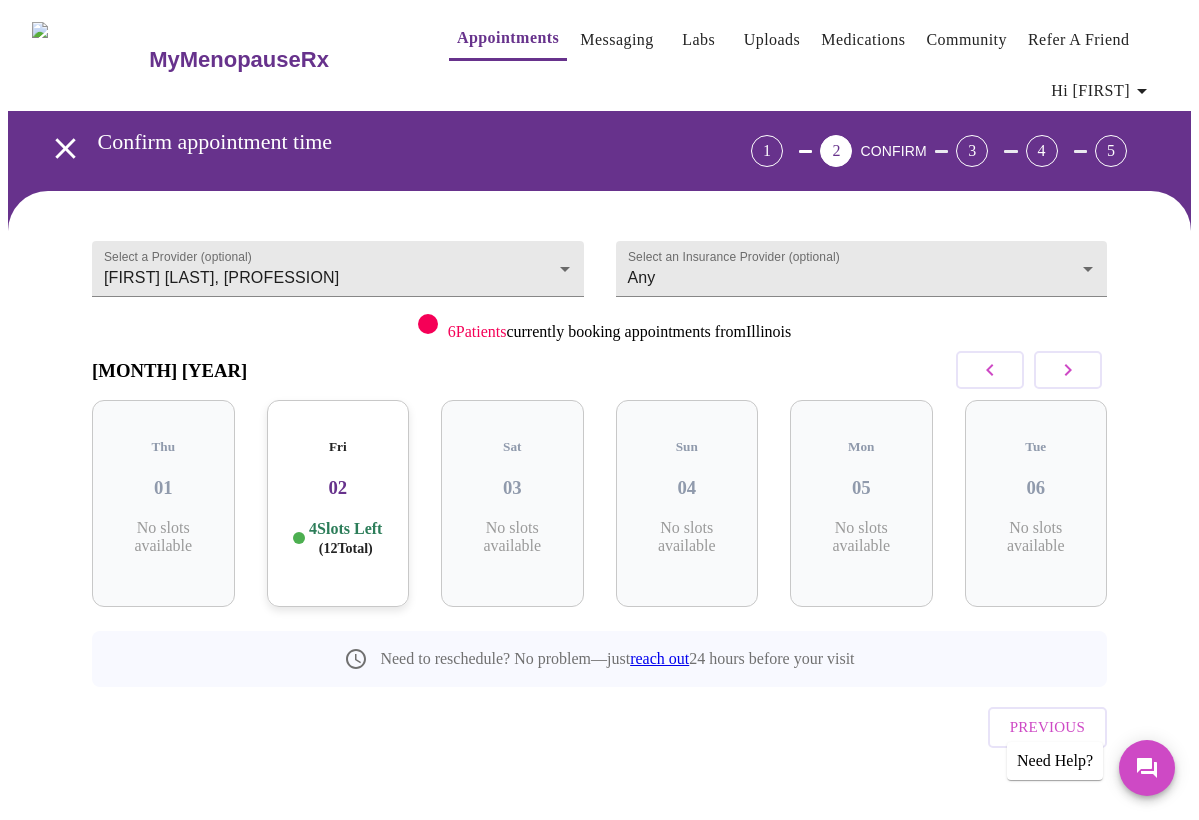 click at bounding box center [990, 370] 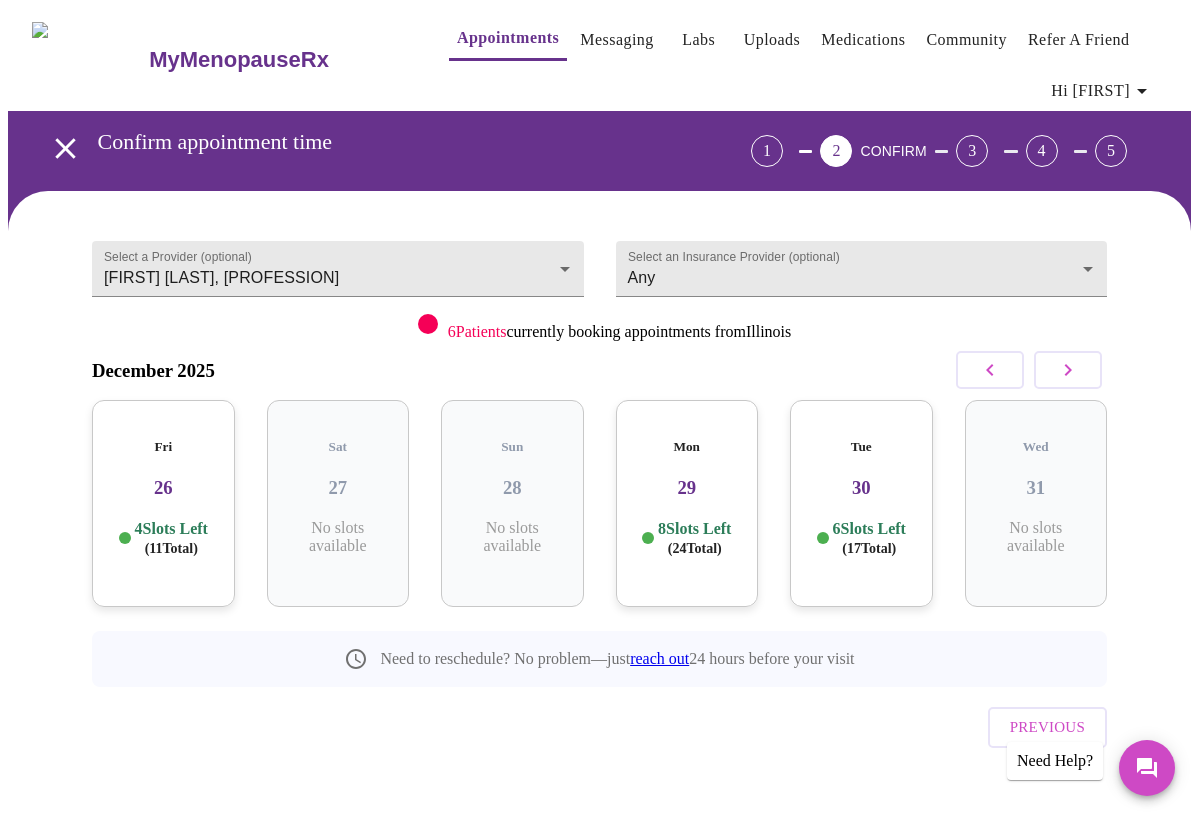 click 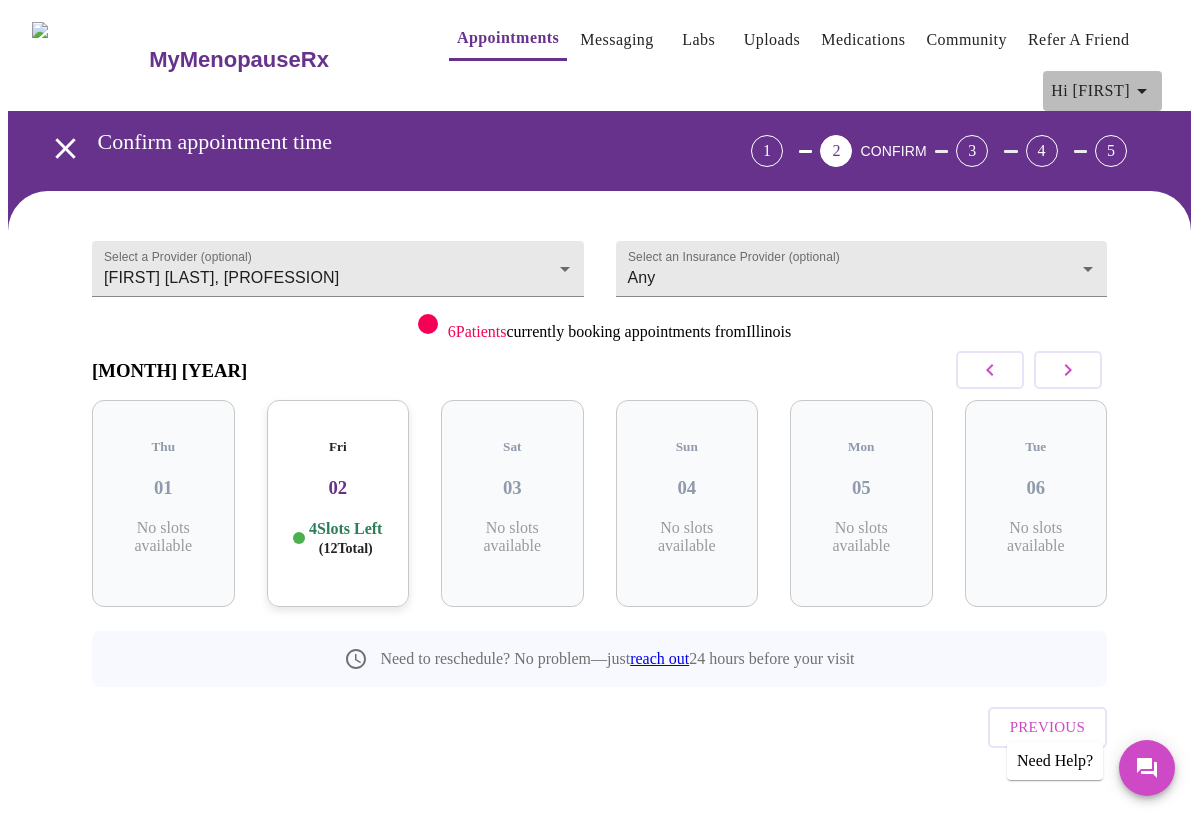 click 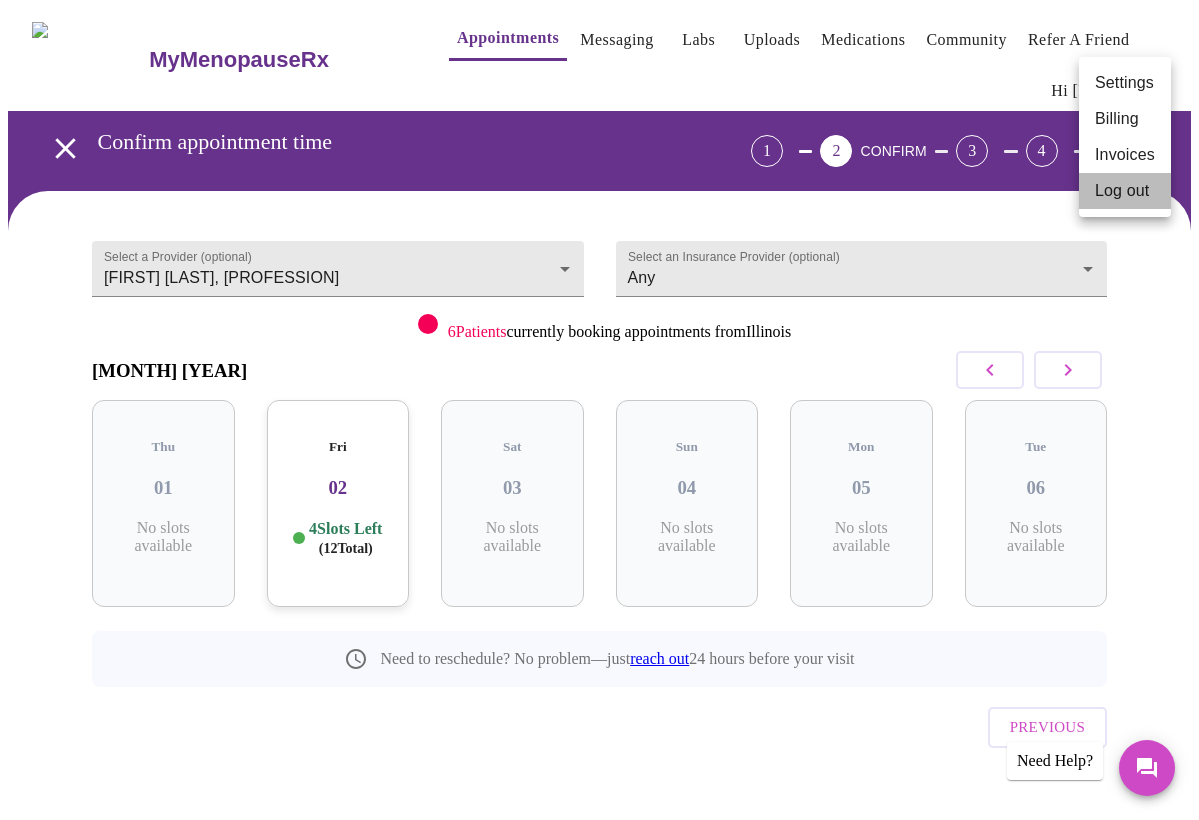 click on "Log out" at bounding box center (1125, 191) 